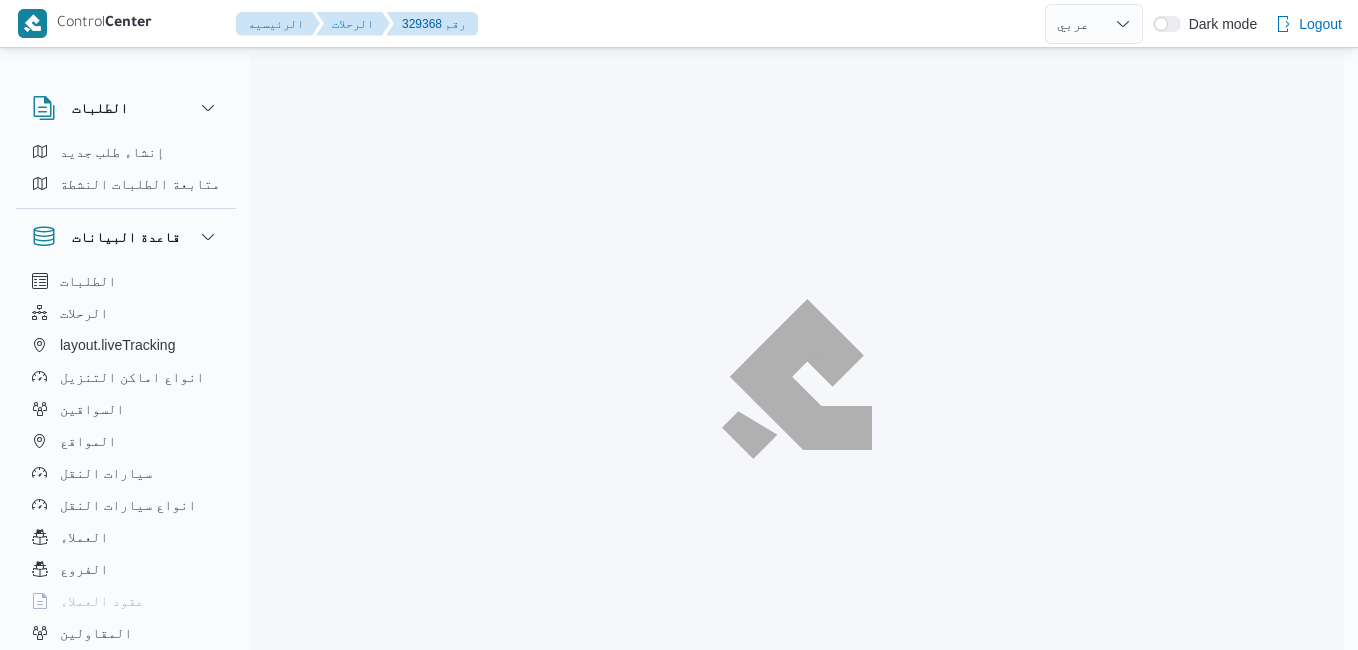 select on "ar" 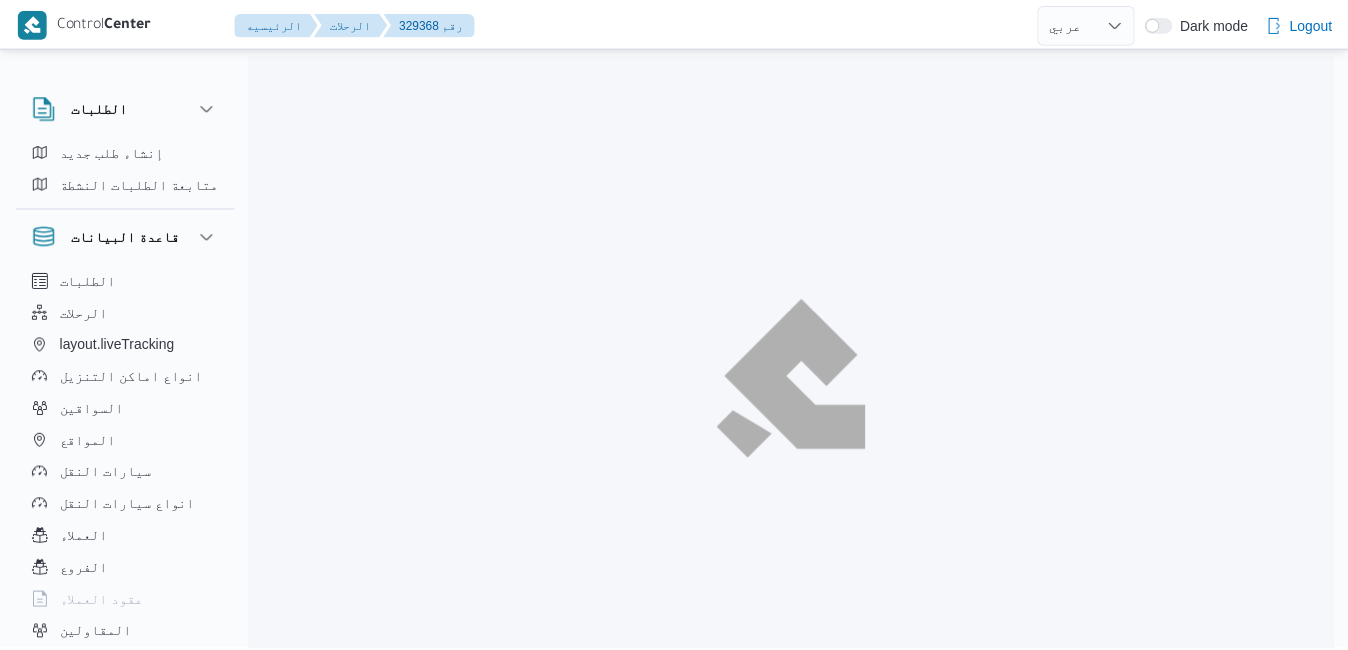 scroll, scrollTop: 0, scrollLeft: 0, axis: both 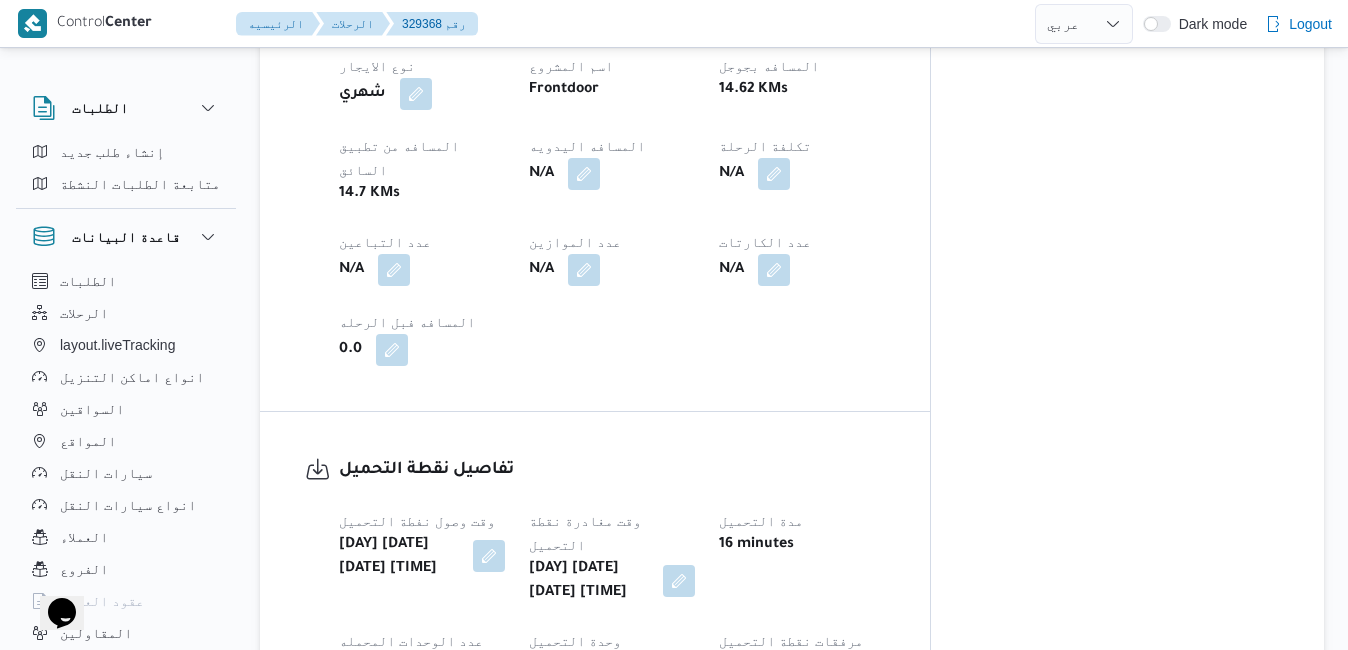 click at bounding box center (489, 556) 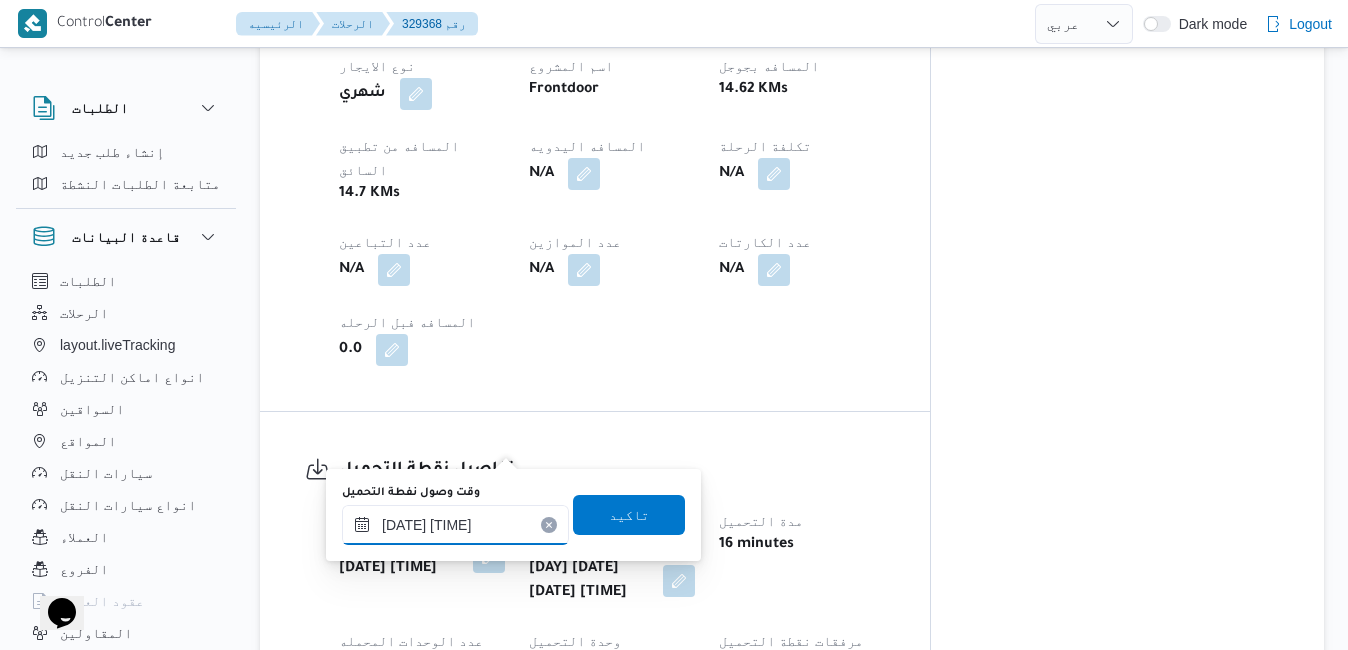 click on "٠٥/٠٨/٢٠٢٥ ٠٩:٣٤" at bounding box center [455, 525] 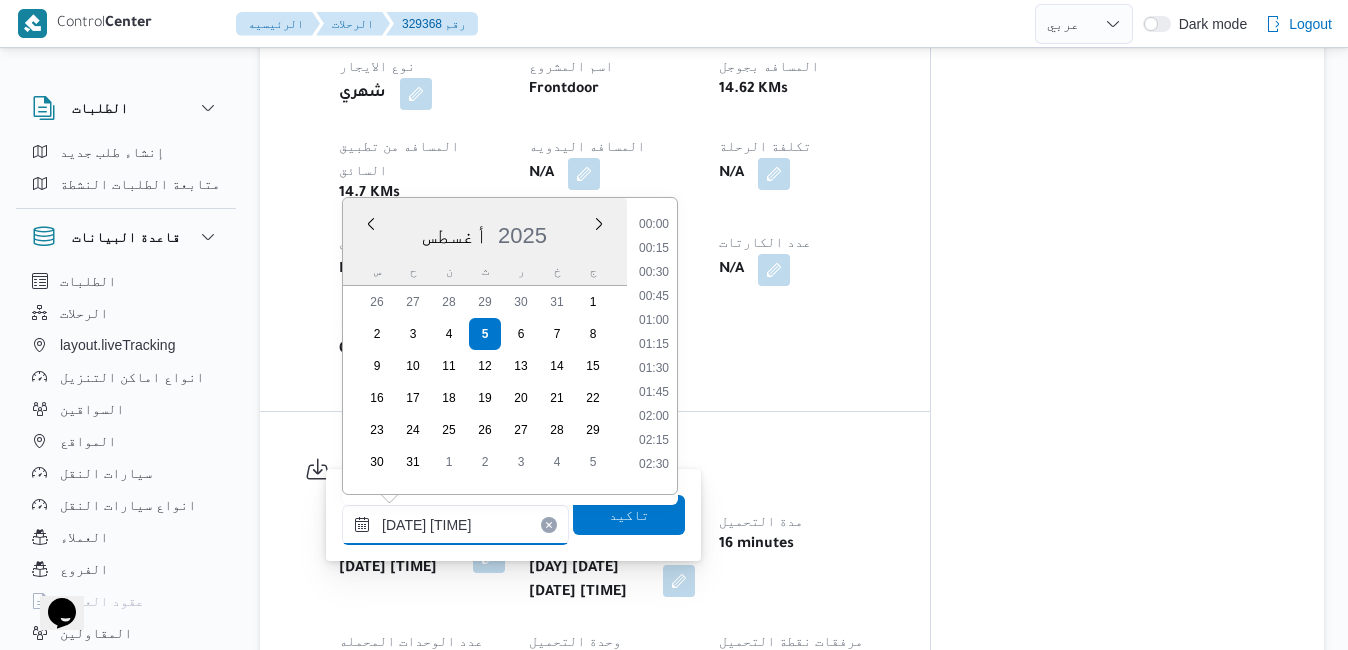 scroll, scrollTop: 774, scrollLeft: 0, axis: vertical 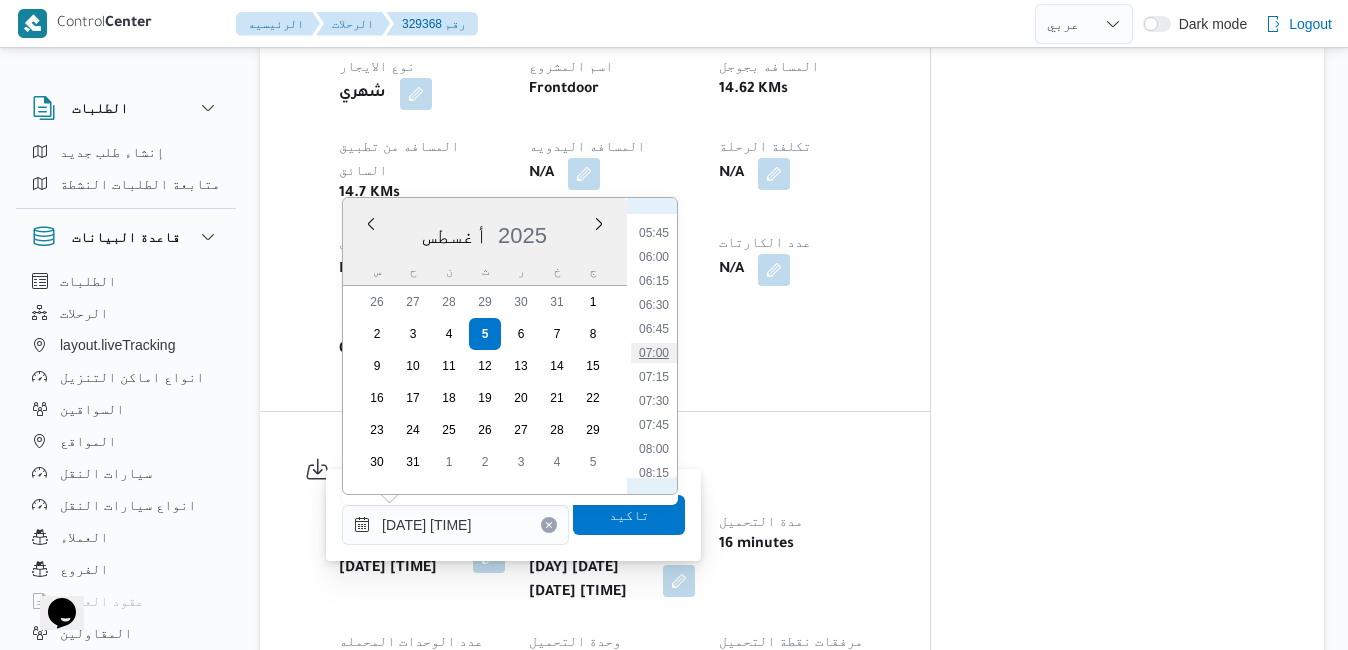 click on "07:00" at bounding box center (654, 353) 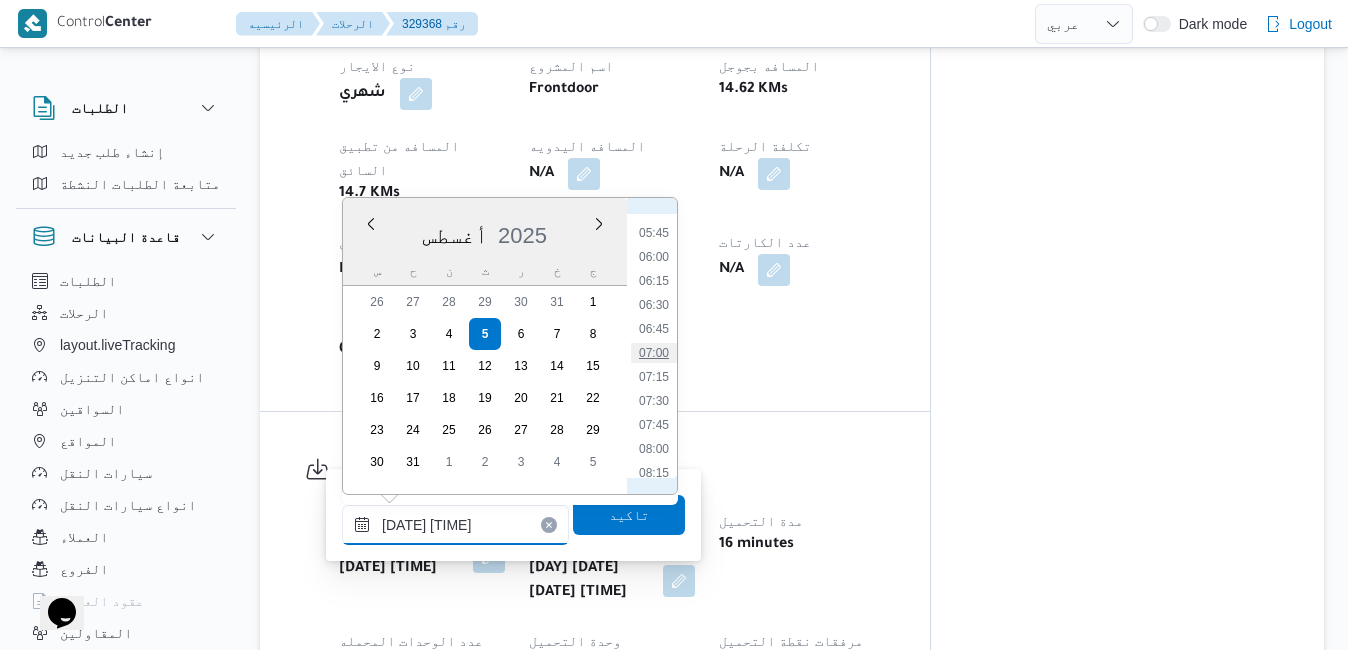 type on "٠٥/٠٨/٢٠٢٥ ٠٧:٠٠" 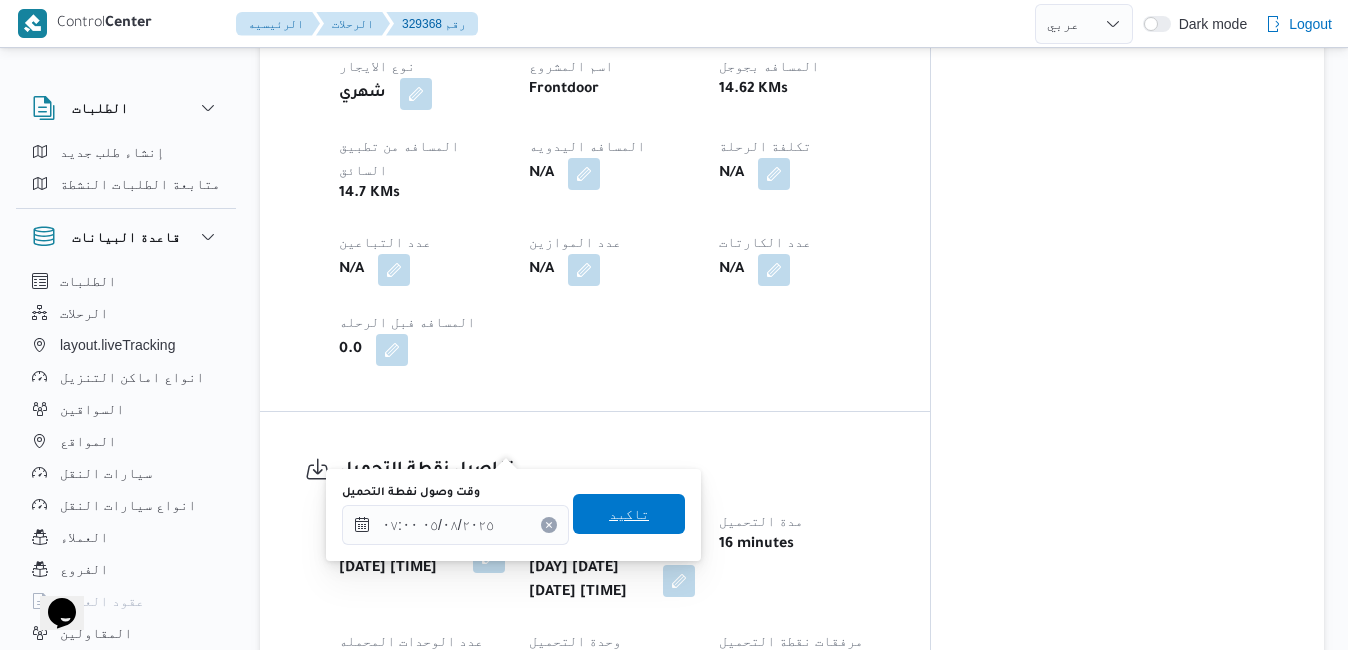 click on "تاكيد" at bounding box center (629, 514) 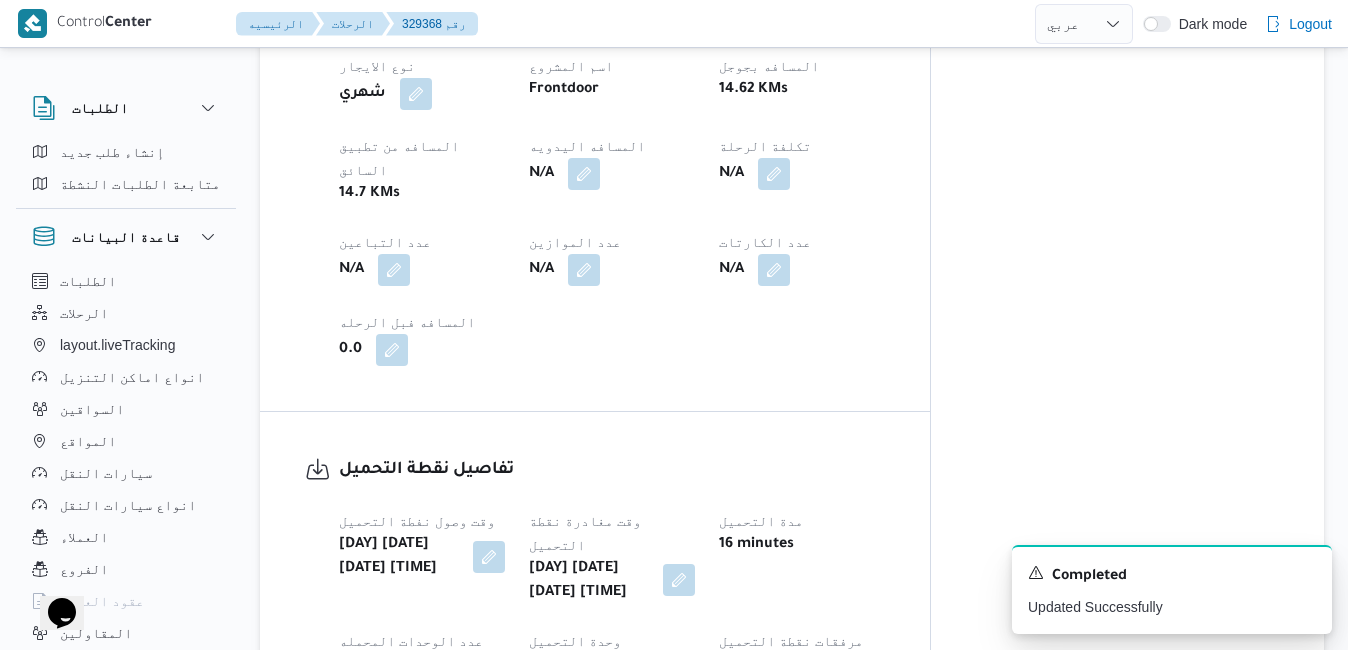 click at bounding box center [679, 580] 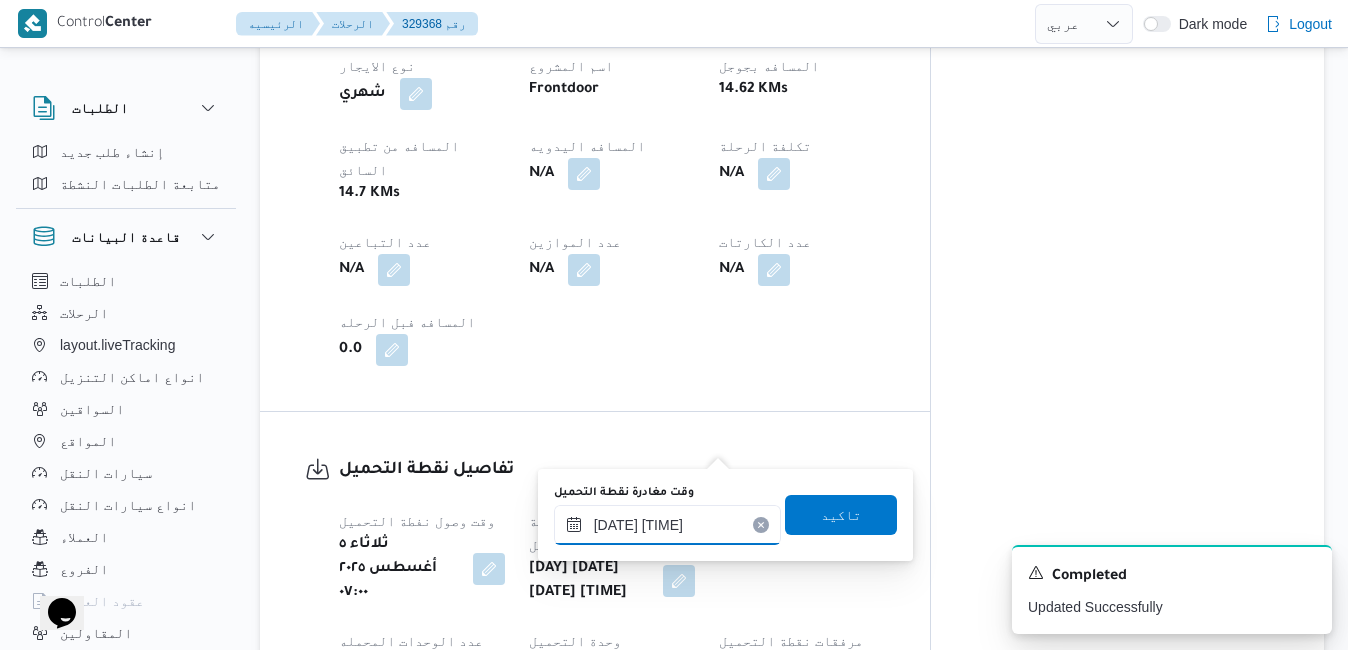click on "٠٥/٠٨/٢٠٢٥ ٠٩:٥٠" at bounding box center [667, 525] 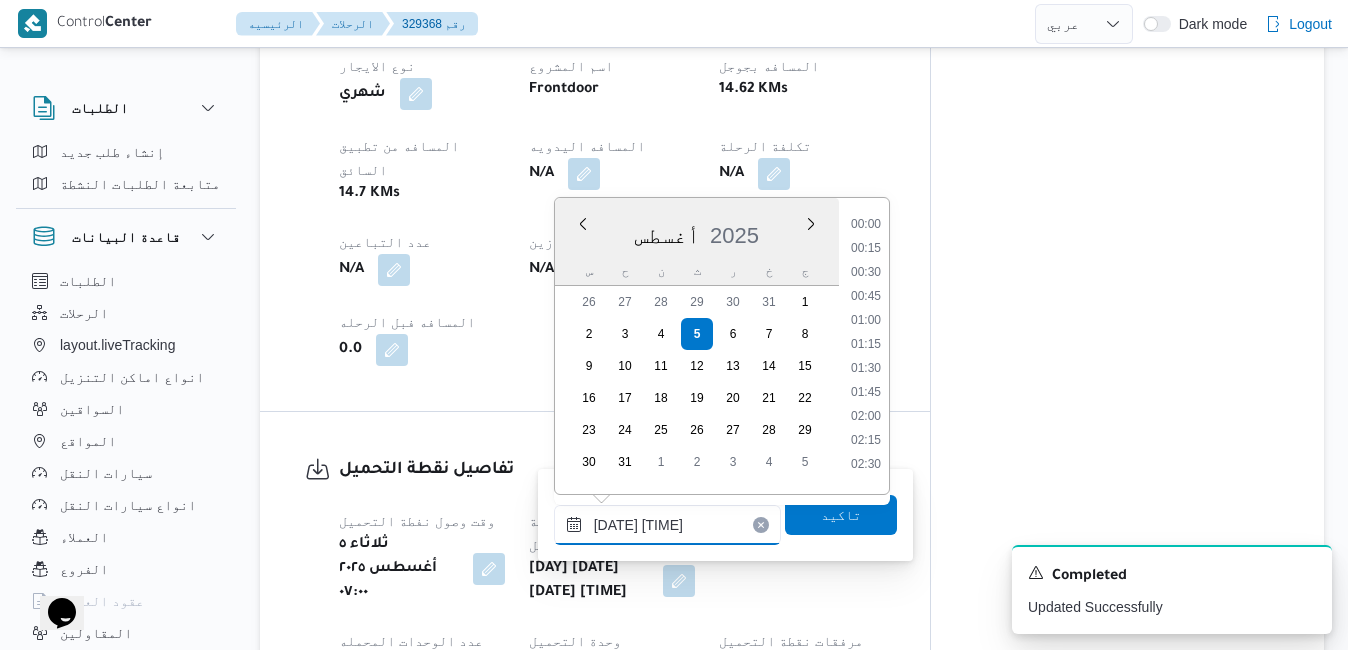 scroll, scrollTop: 798, scrollLeft: 0, axis: vertical 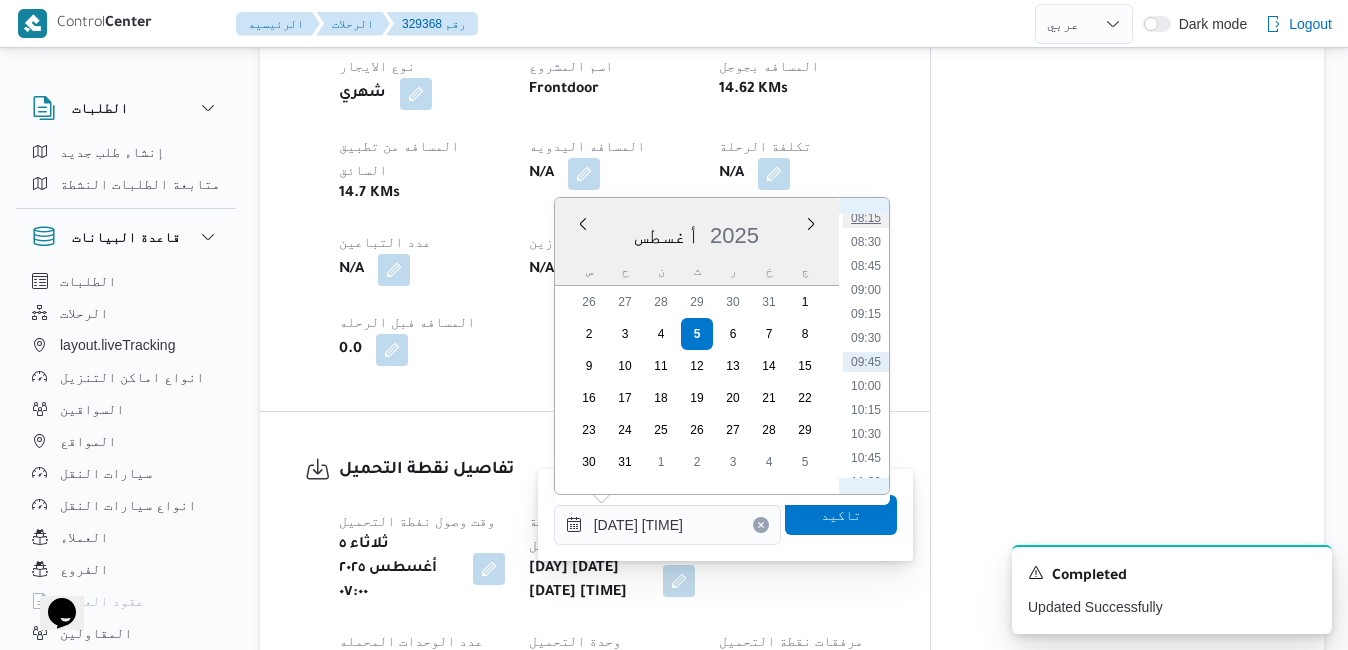 click on "08:15" at bounding box center [866, 218] 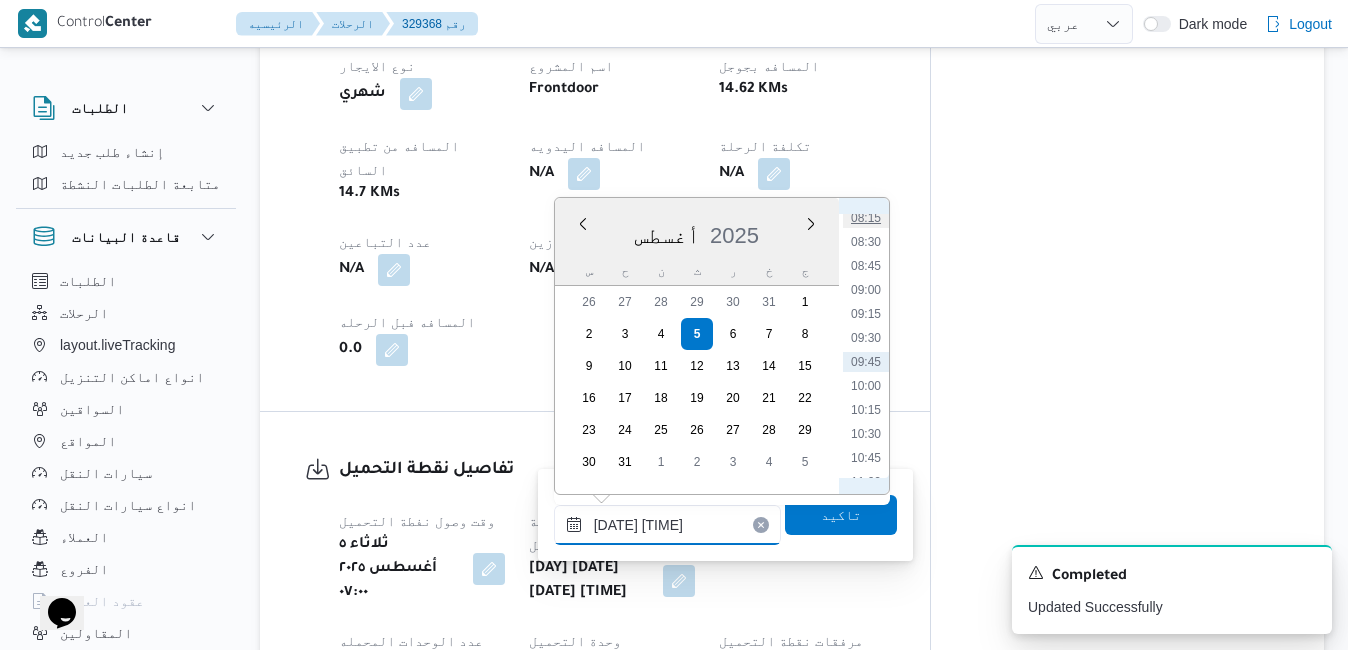 type on "٠٥/٠٨/٢٠٢٥ ٠٨:١٥" 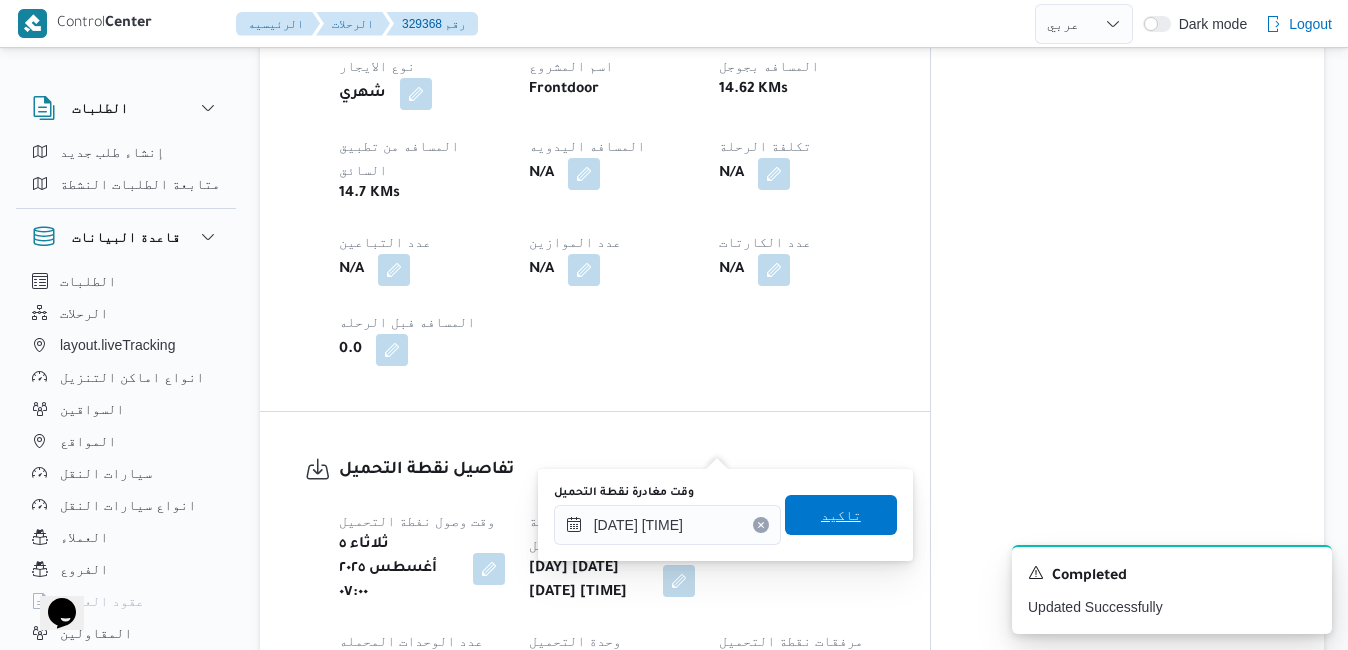 click on "تاكيد" at bounding box center [841, 515] 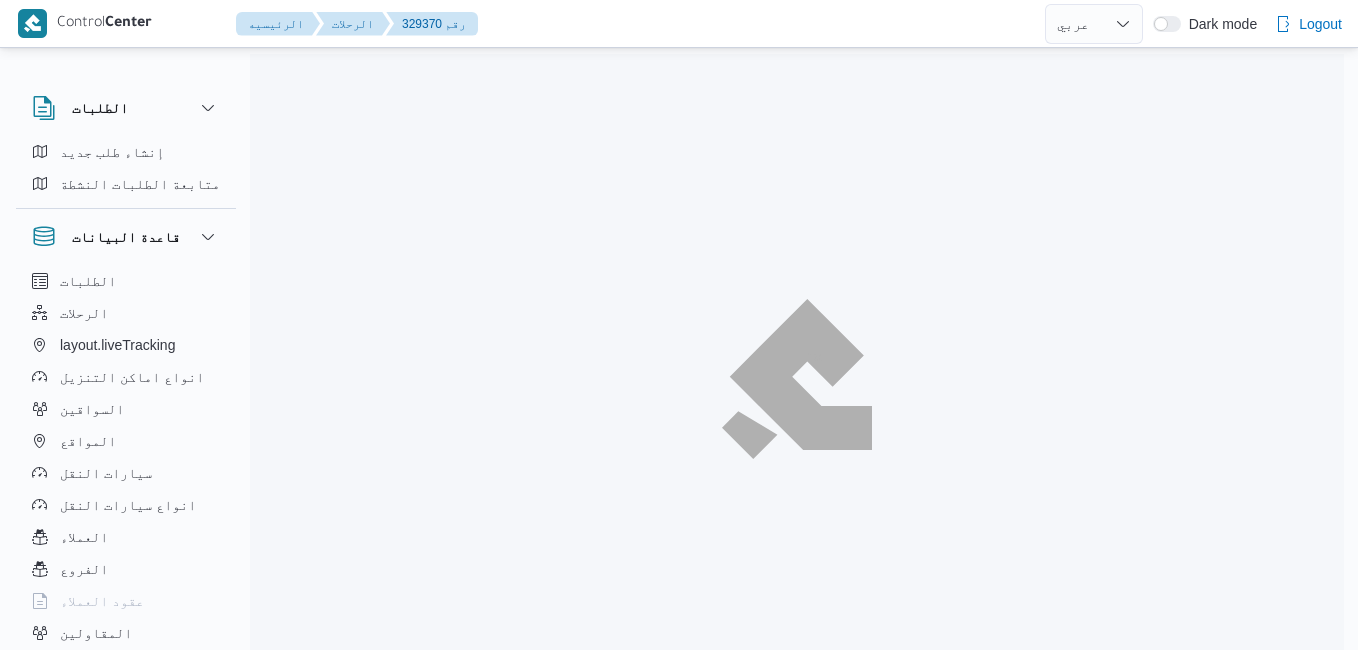 select on "ar" 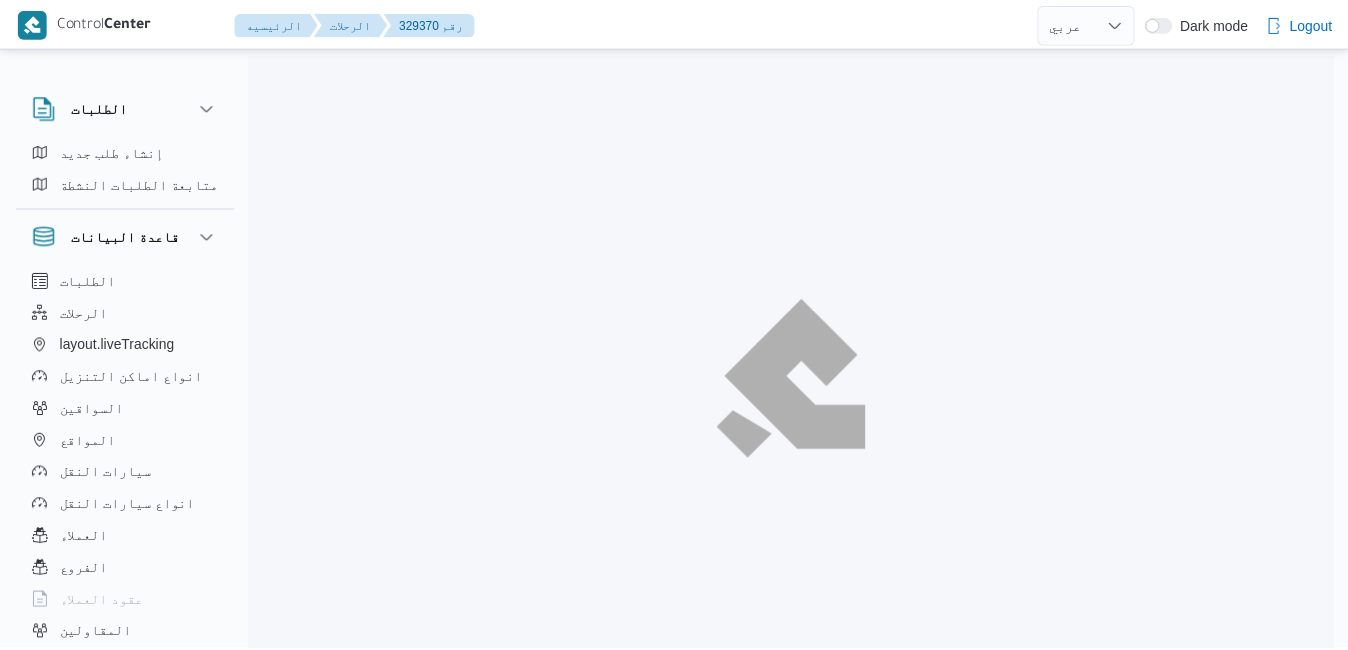 scroll, scrollTop: 0, scrollLeft: 0, axis: both 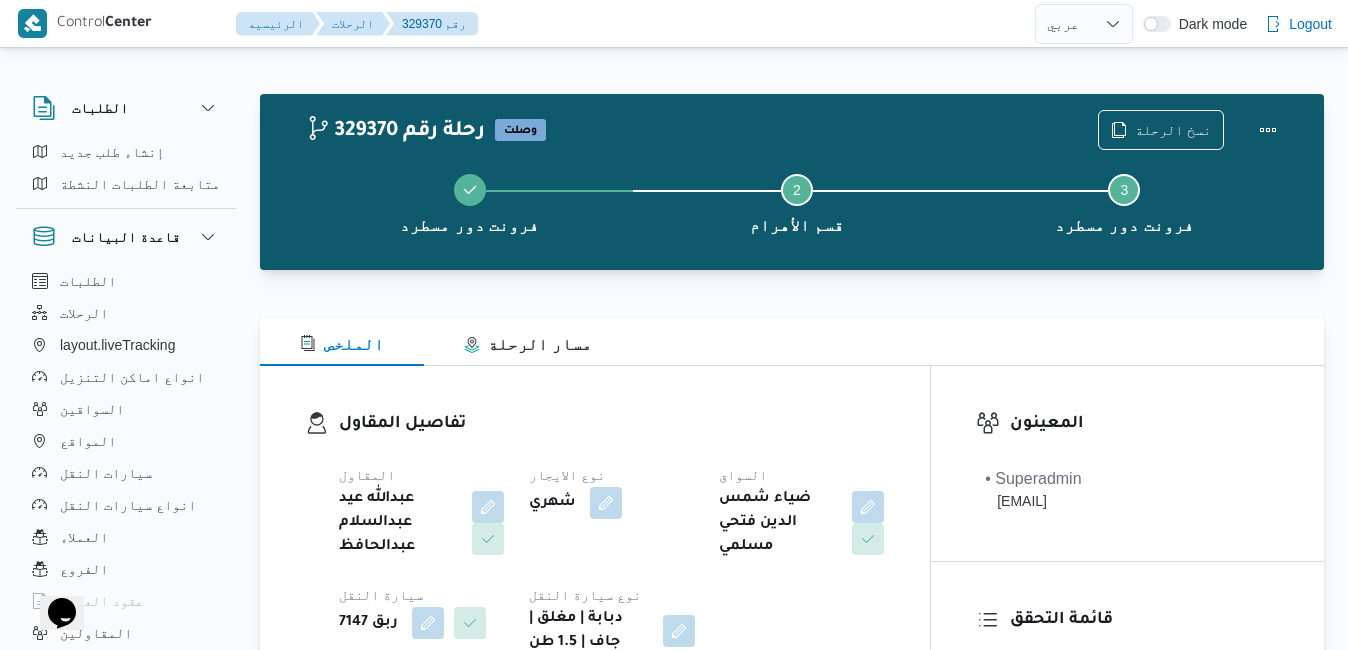click on "الملخص مسار الرحلة" at bounding box center (792, 342) 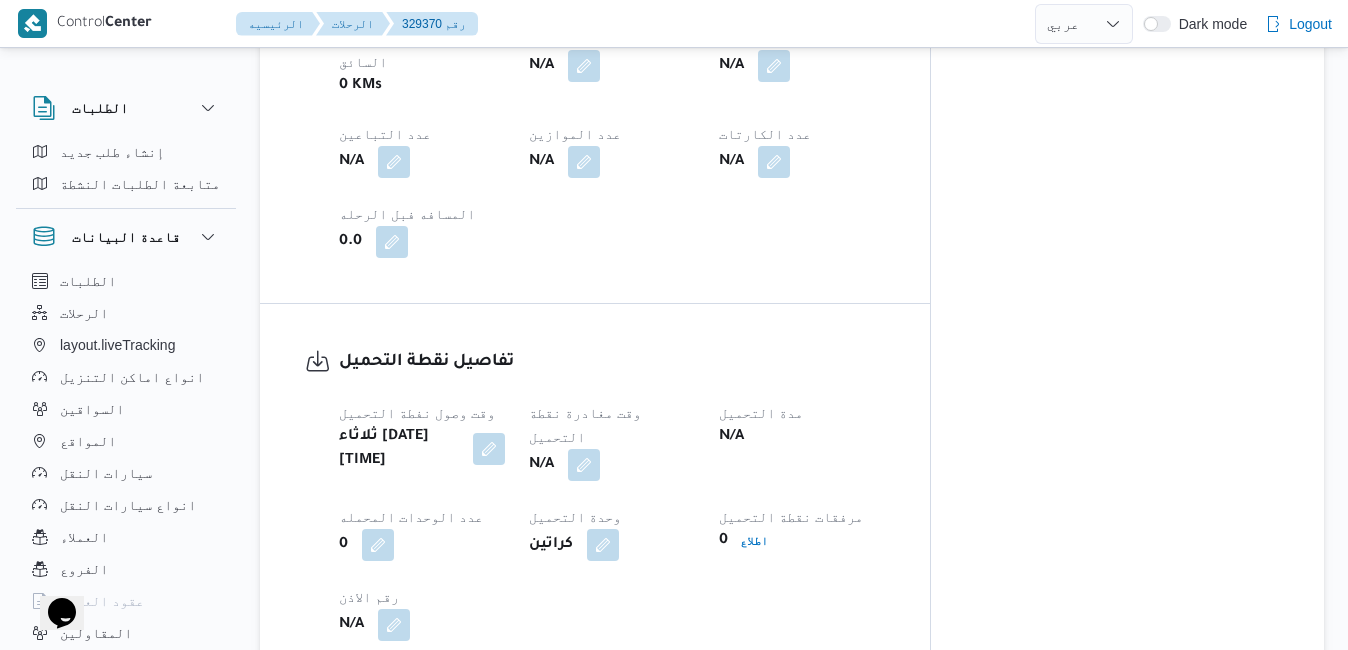 scroll, scrollTop: 1200, scrollLeft: 0, axis: vertical 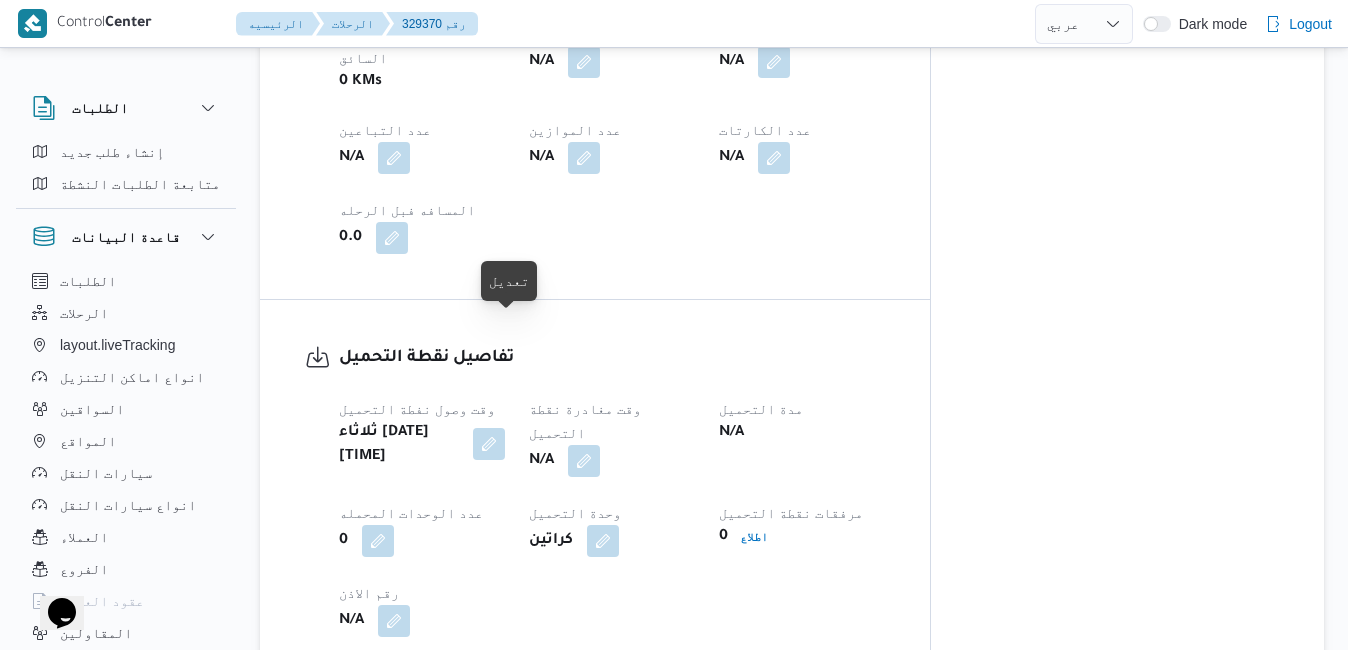 click at bounding box center (489, 444) 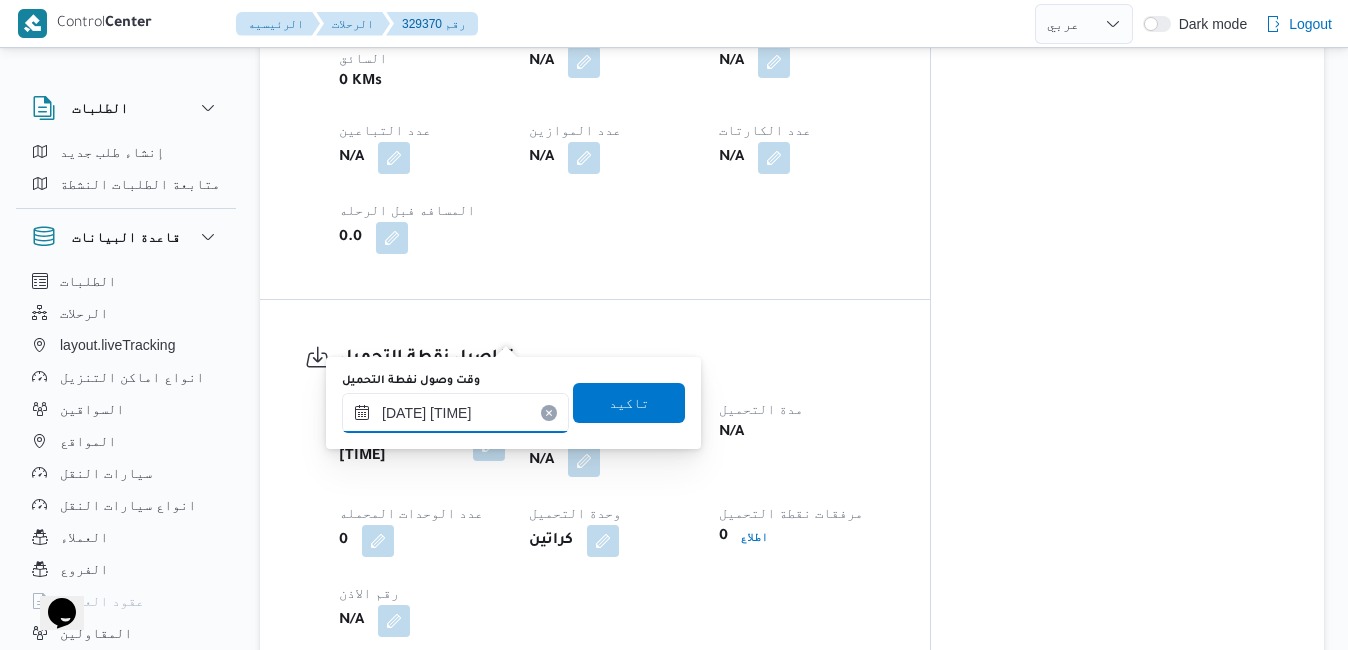 click on "[DATE] [TIME]" at bounding box center [455, 413] 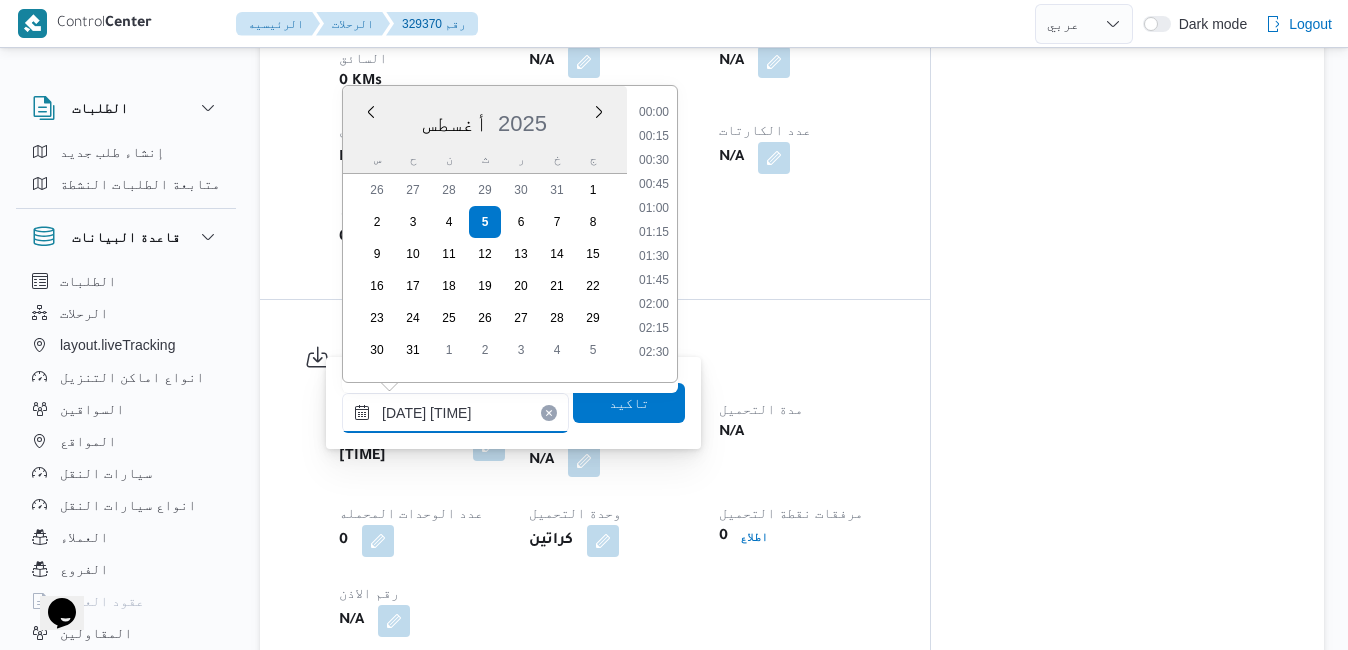 scroll, scrollTop: 678, scrollLeft: 0, axis: vertical 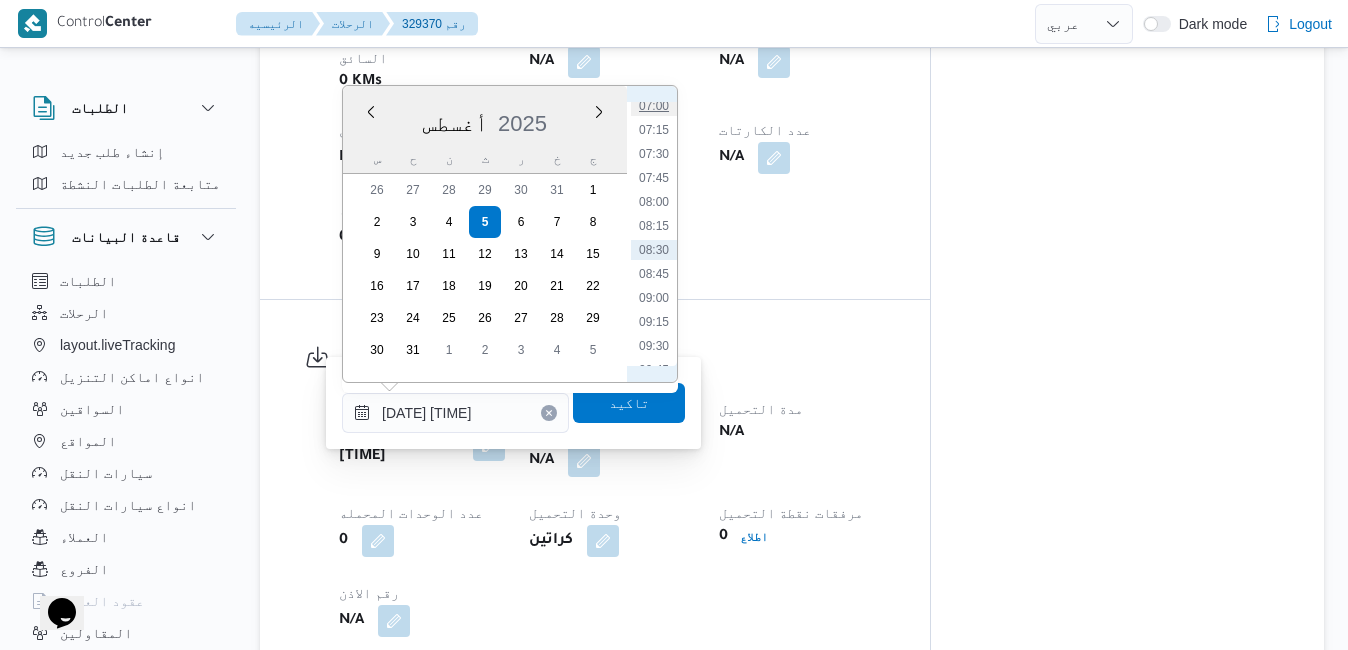 click on "07:00" at bounding box center (654, 106) 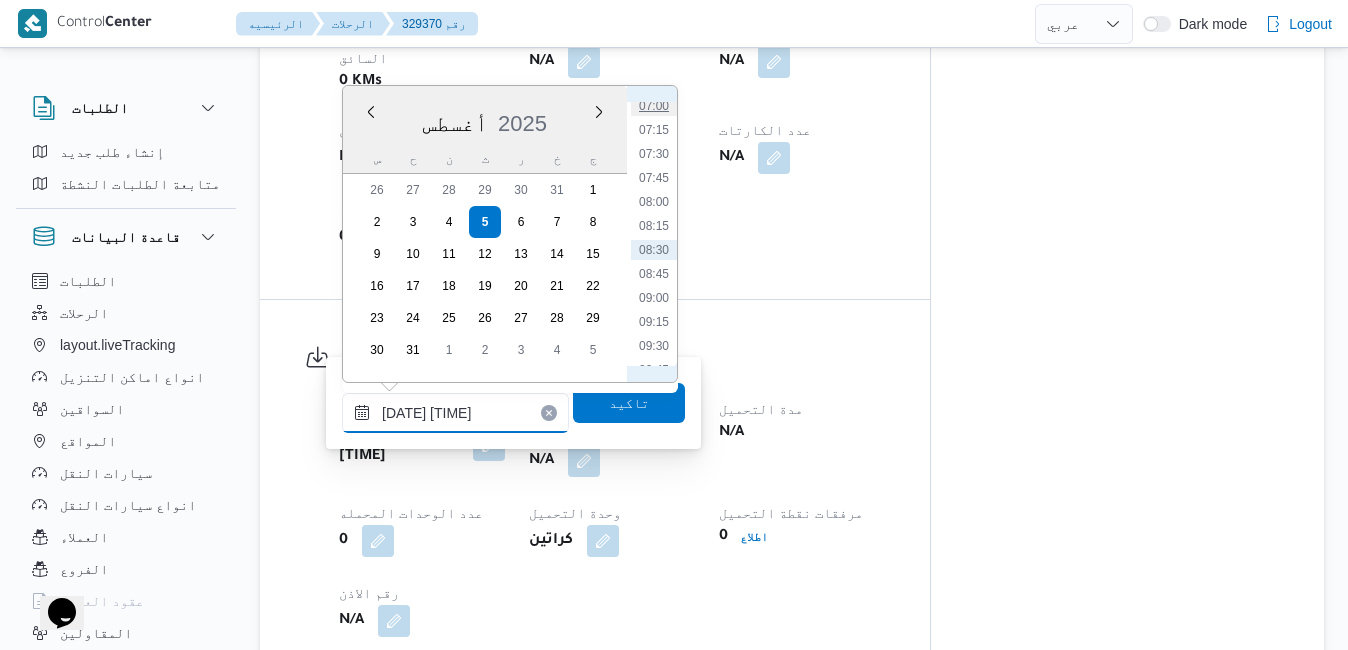 type on "٠٥/٠٨/٢٠٢٥ ٠٧:٠٠" 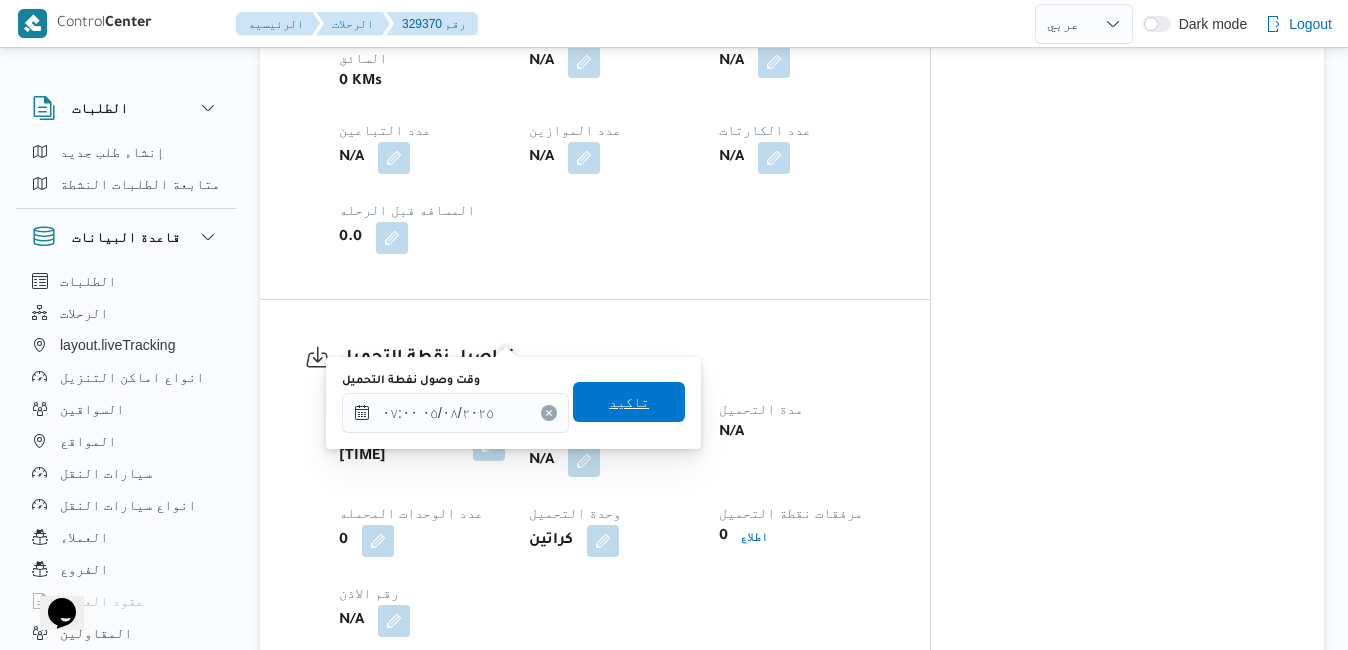 click on "تاكيد" at bounding box center (629, 402) 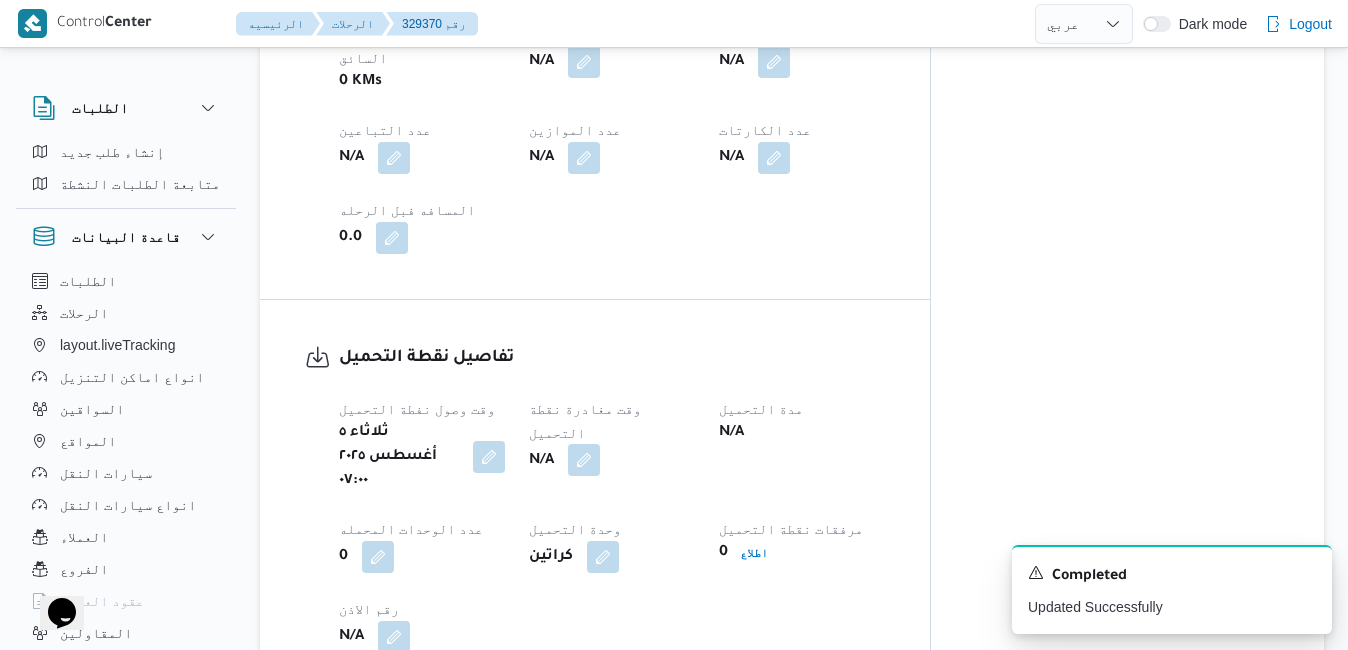 click at bounding box center (584, 460) 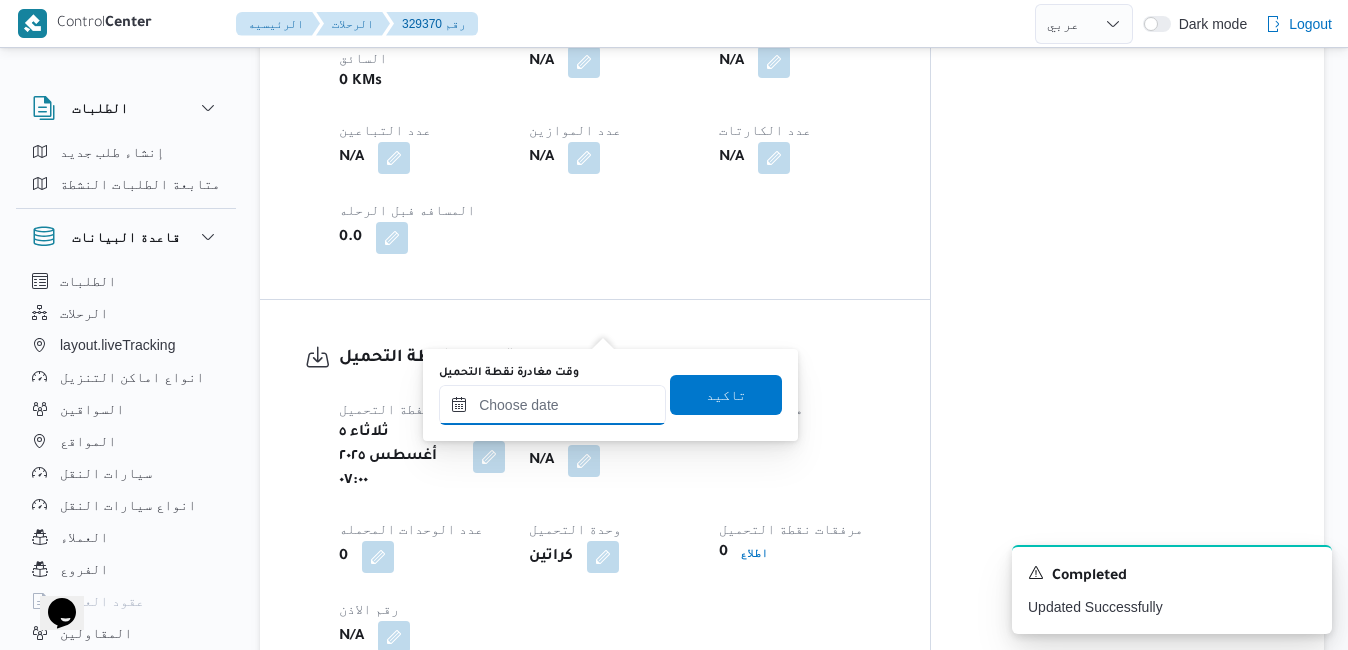 click on "وقت مغادرة نقطة التحميل" at bounding box center [552, 405] 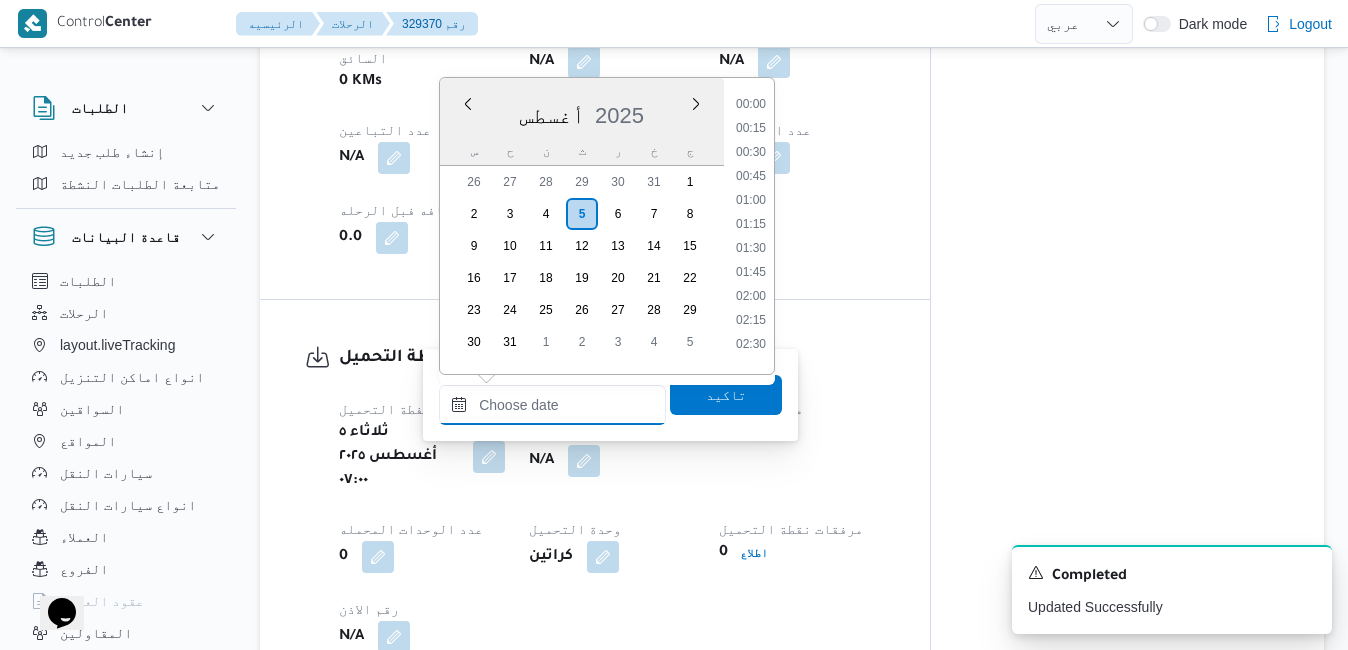 scroll, scrollTop: 966, scrollLeft: 0, axis: vertical 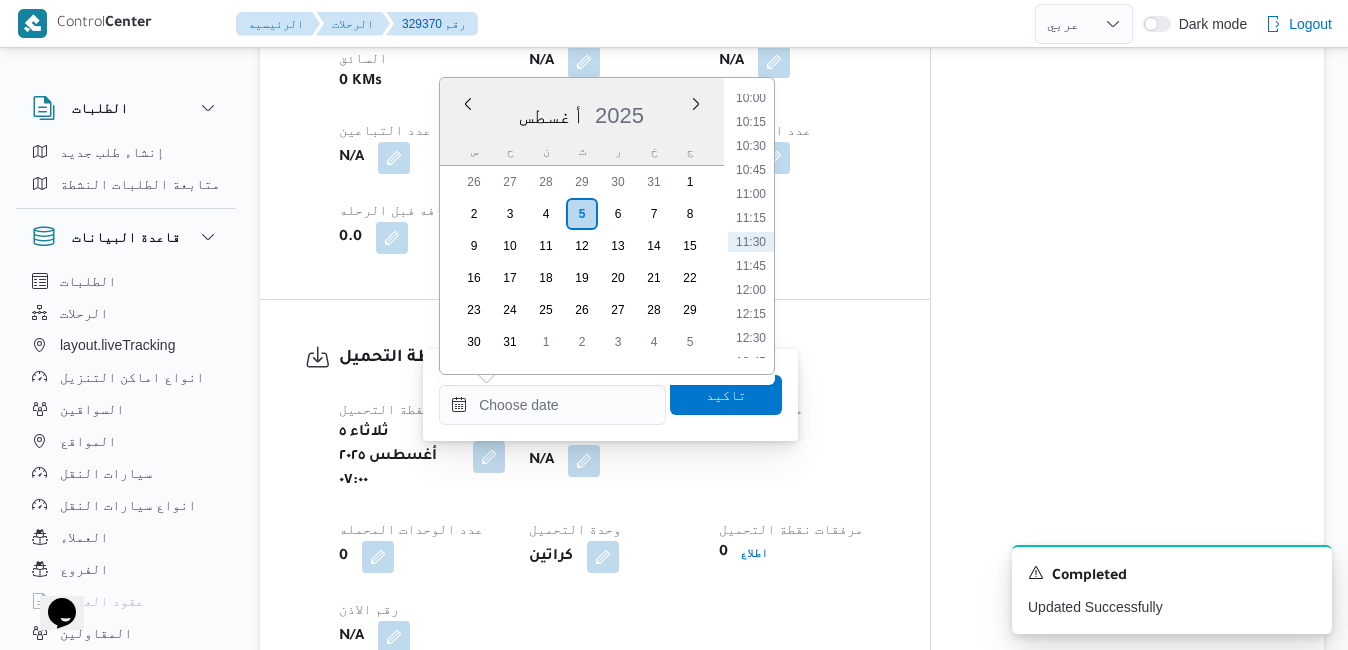 click on "[MONTH] [YEAR]" at bounding box center (582, 111) 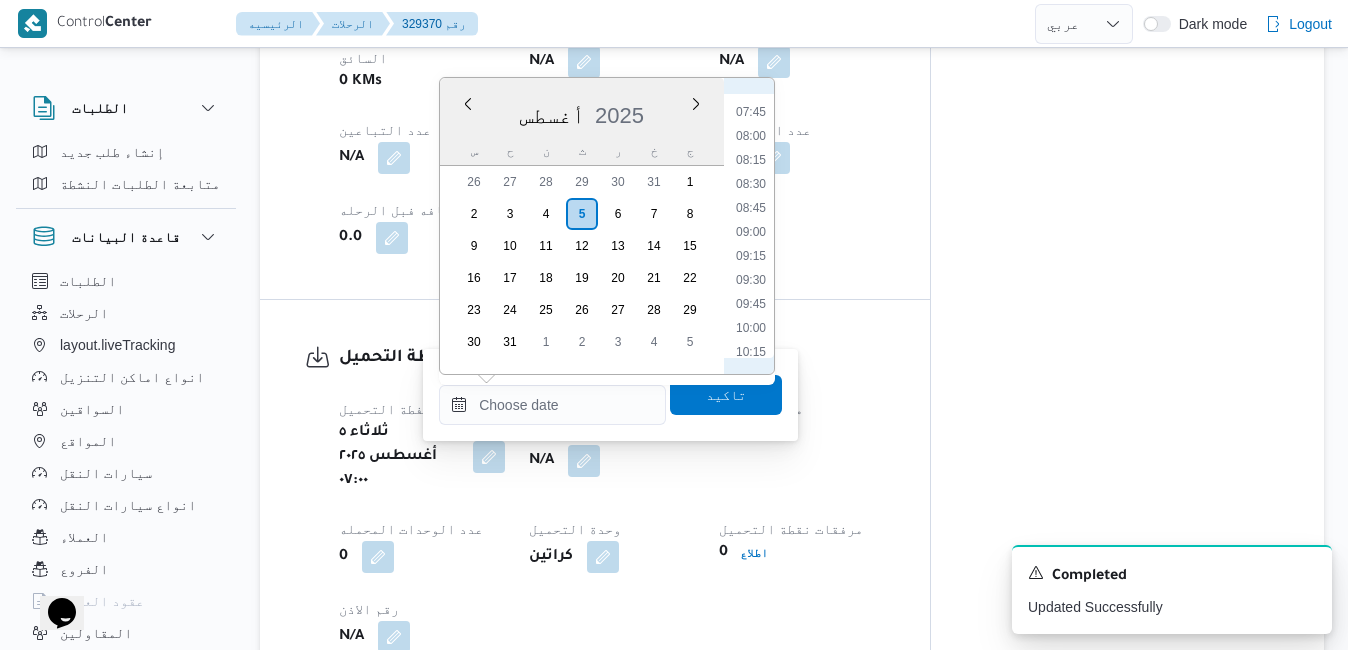 scroll, scrollTop: 735, scrollLeft: 0, axis: vertical 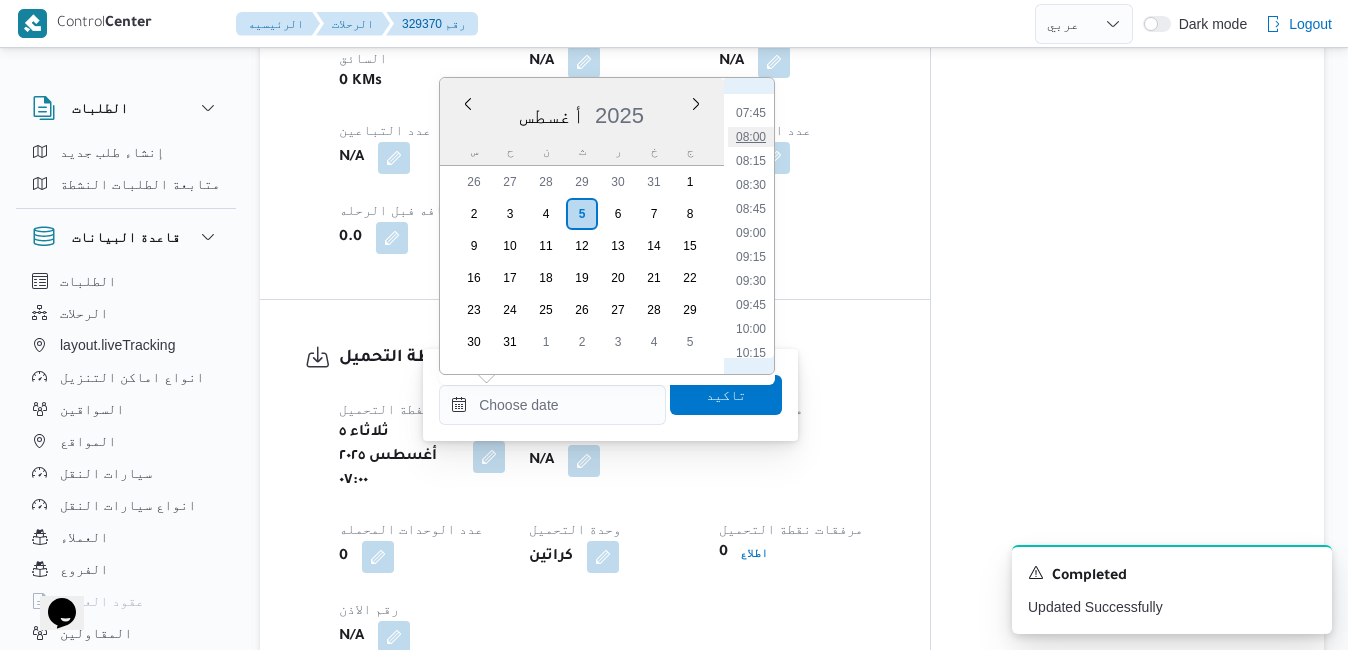 click on "08:00" at bounding box center (751, 137) 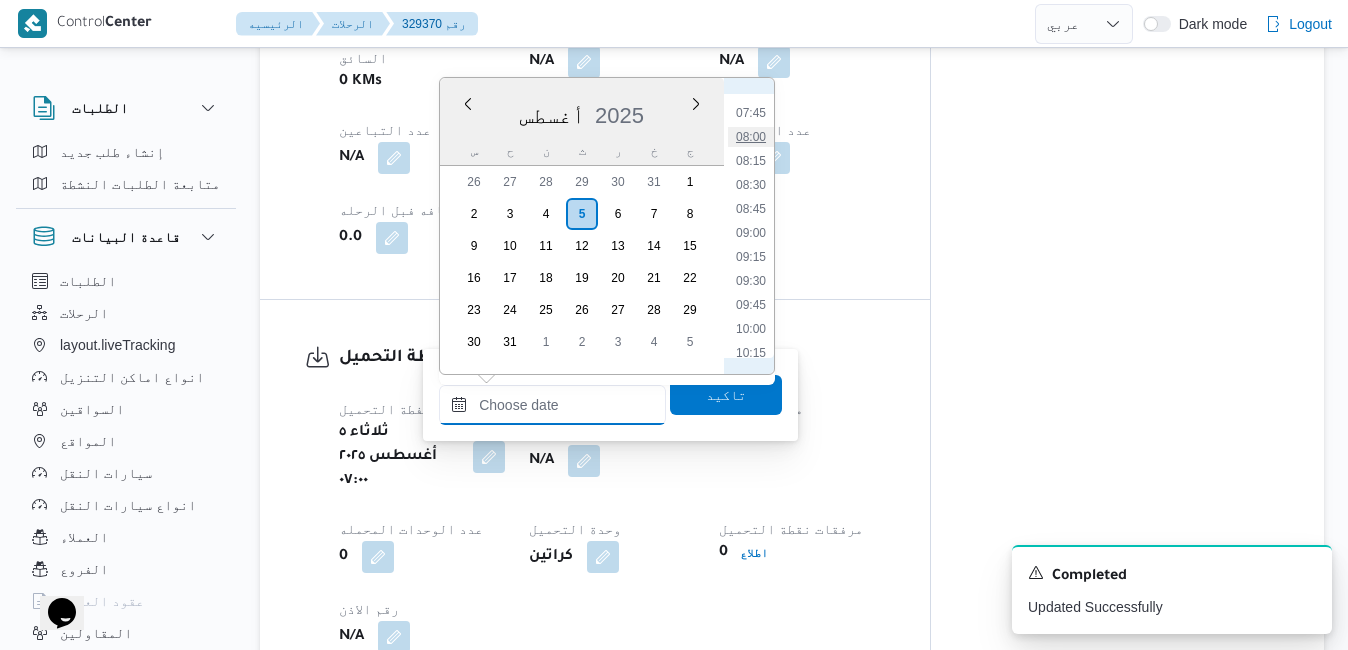 type on "٠٥/٠٨/٢٠٢٥ ٠٨:٠٠" 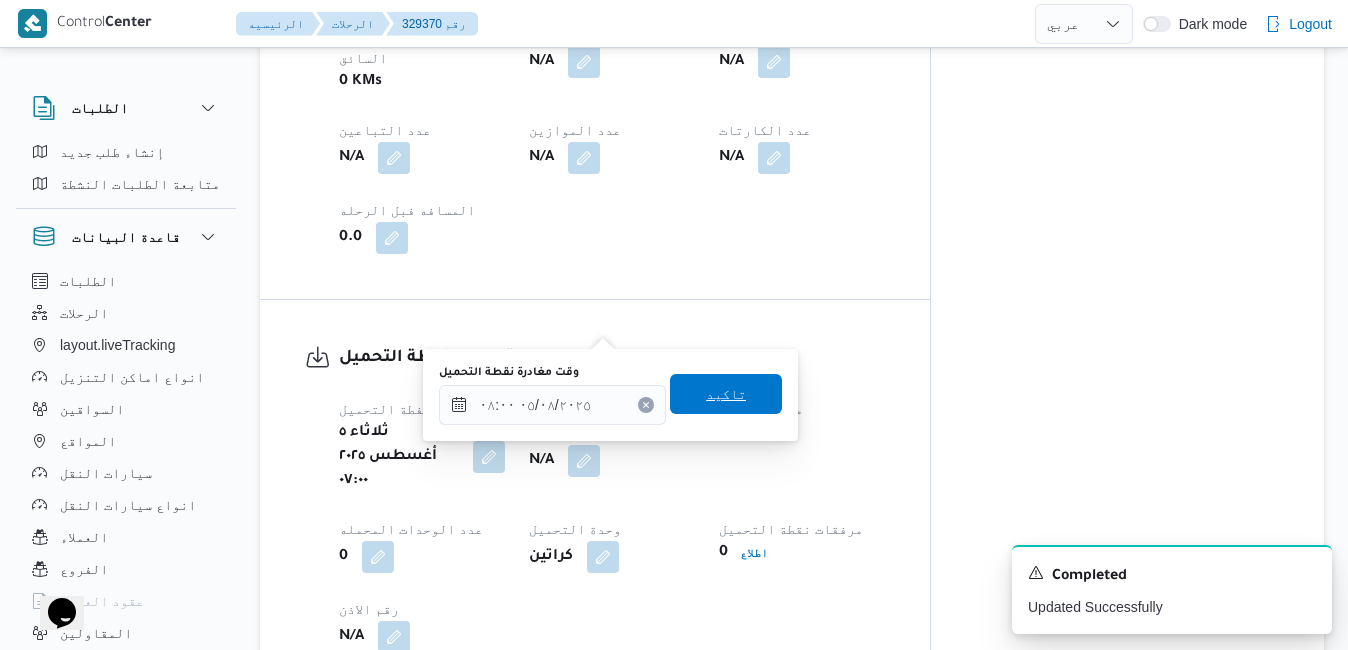 click on "تاكيد" at bounding box center [726, 394] 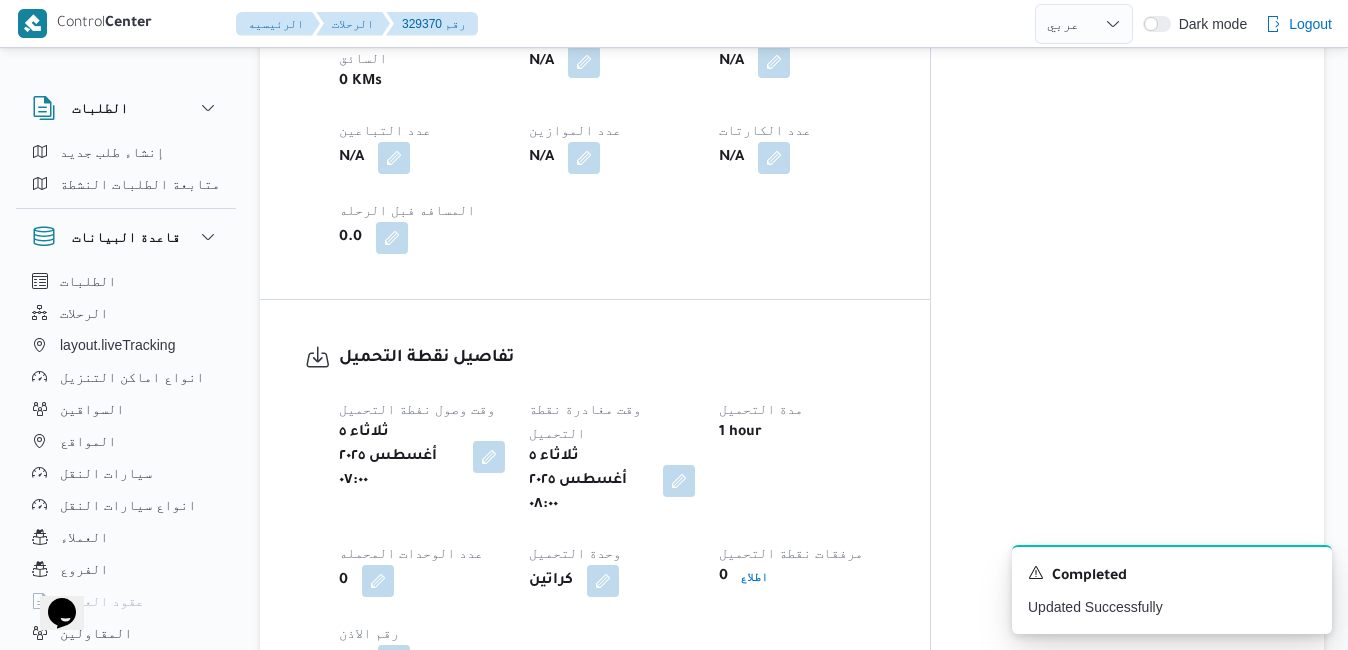 click on "وقت وصول نفطة التحميل ثلاثاء [DATE] [TIME] وقت مغادرة نقطة التحميل ثلاثاء [DATE] [TIME] مدة التحميل 1 hour عدد الوحدات المحمله 0 وحدة التحميل كراتين مرفقات نقطة التحميل 0 اطلاع رقم الاذن N/A" at bounding box center [612, 537] 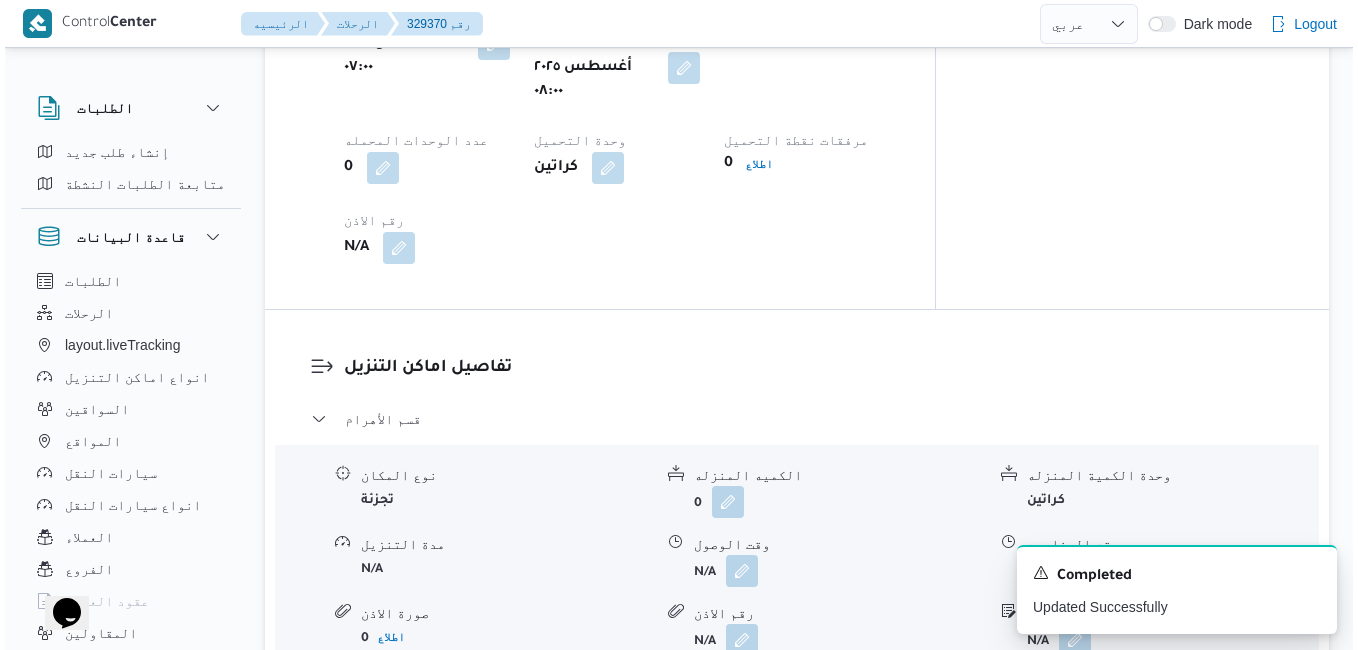 scroll, scrollTop: 1800, scrollLeft: 0, axis: vertical 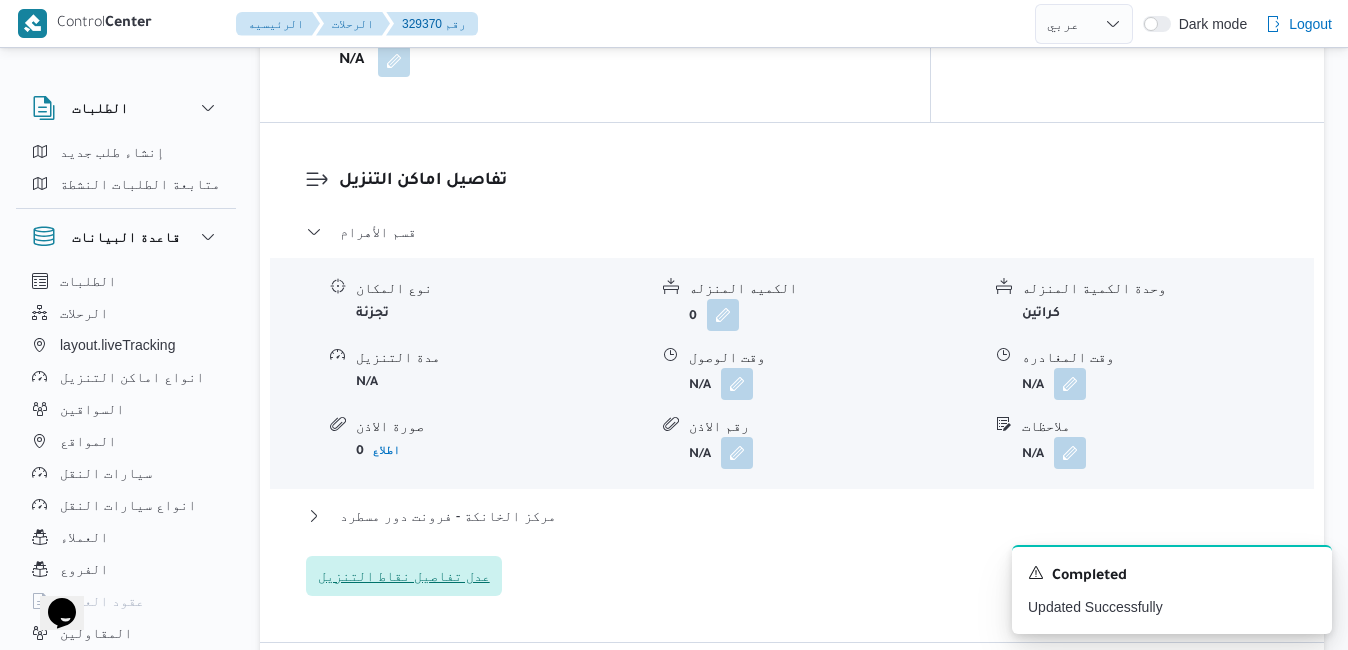 click on "عدل تفاصيل نقاط التنزيل" at bounding box center [404, 576] 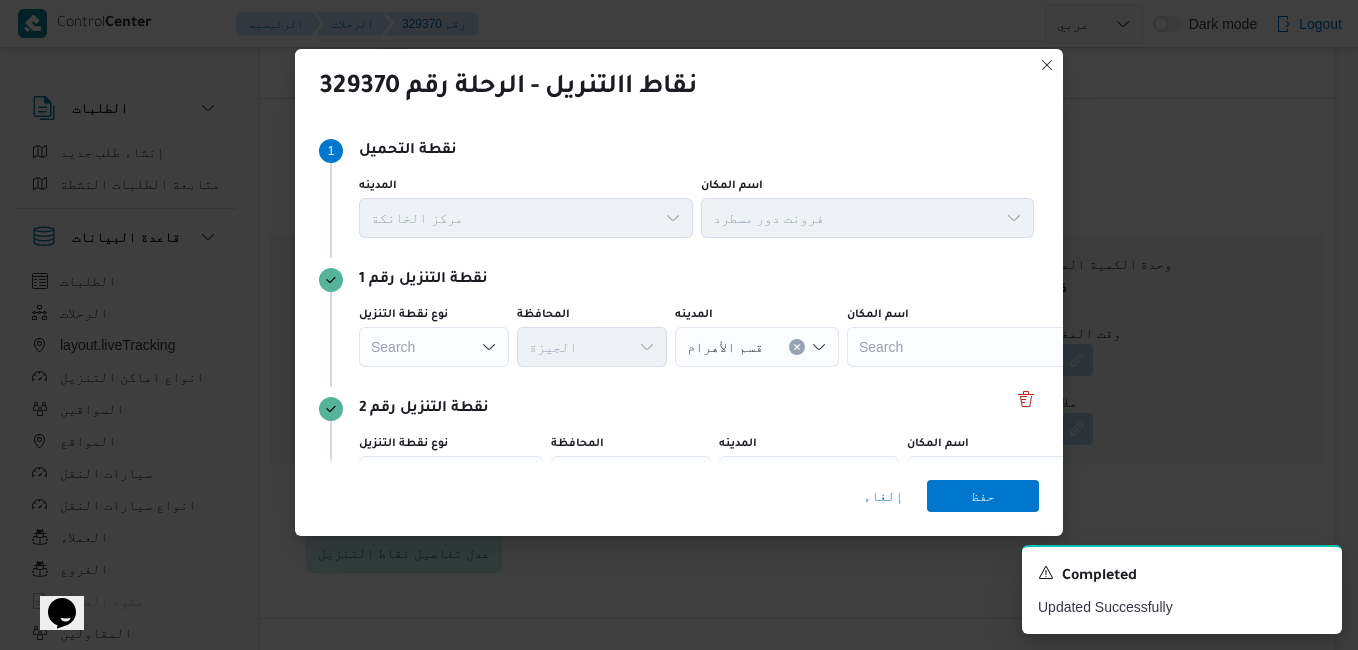 click 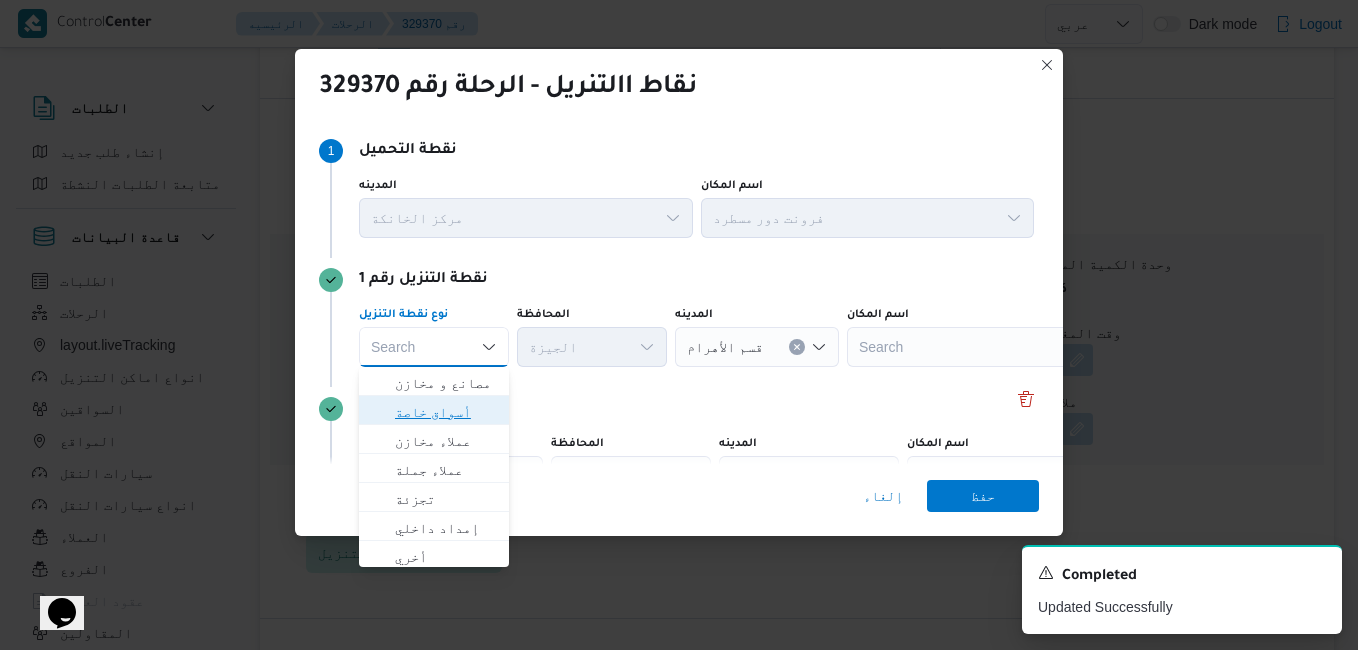 click on "أسواق خاصة" at bounding box center (446, 412) 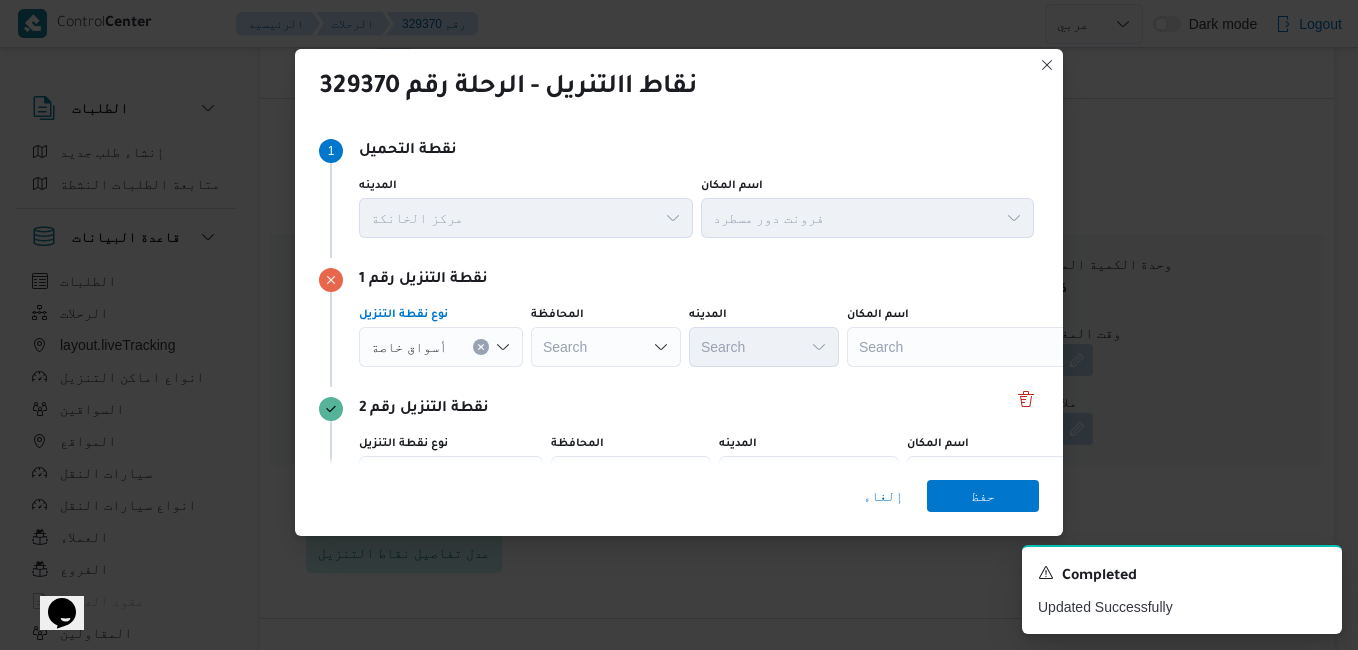 click on "Search" at bounding box center [972, 347] 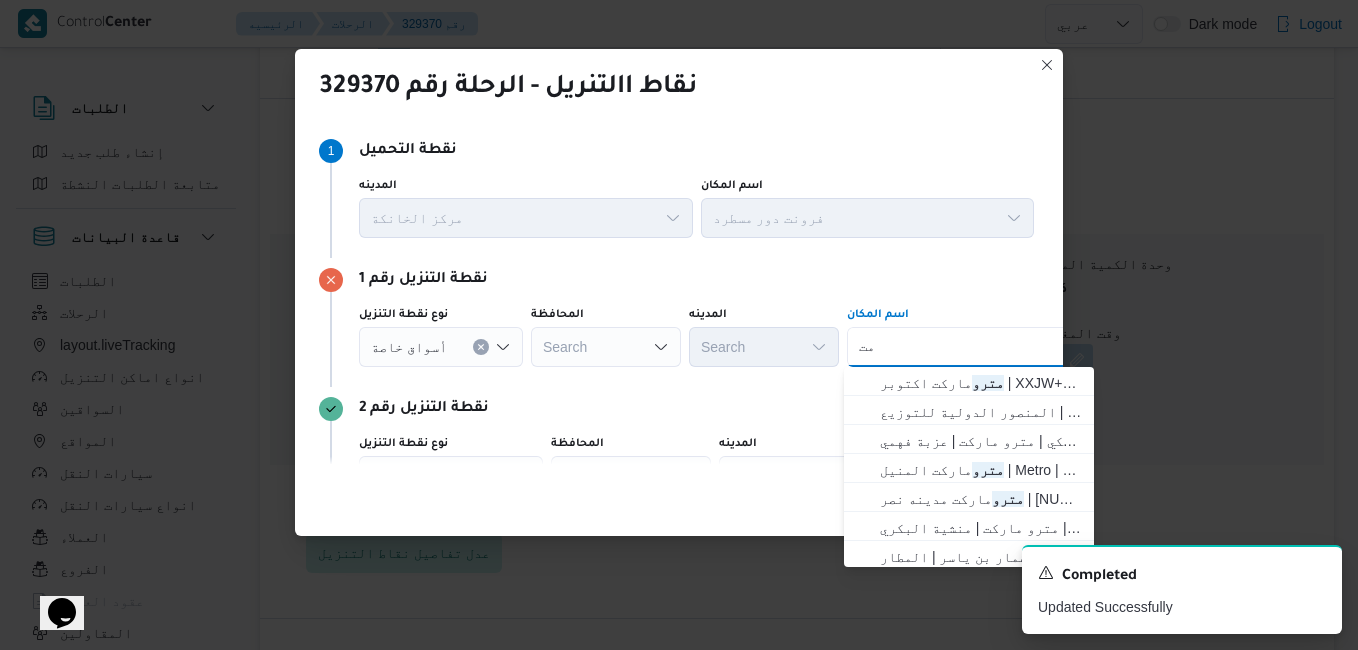 type on "م" 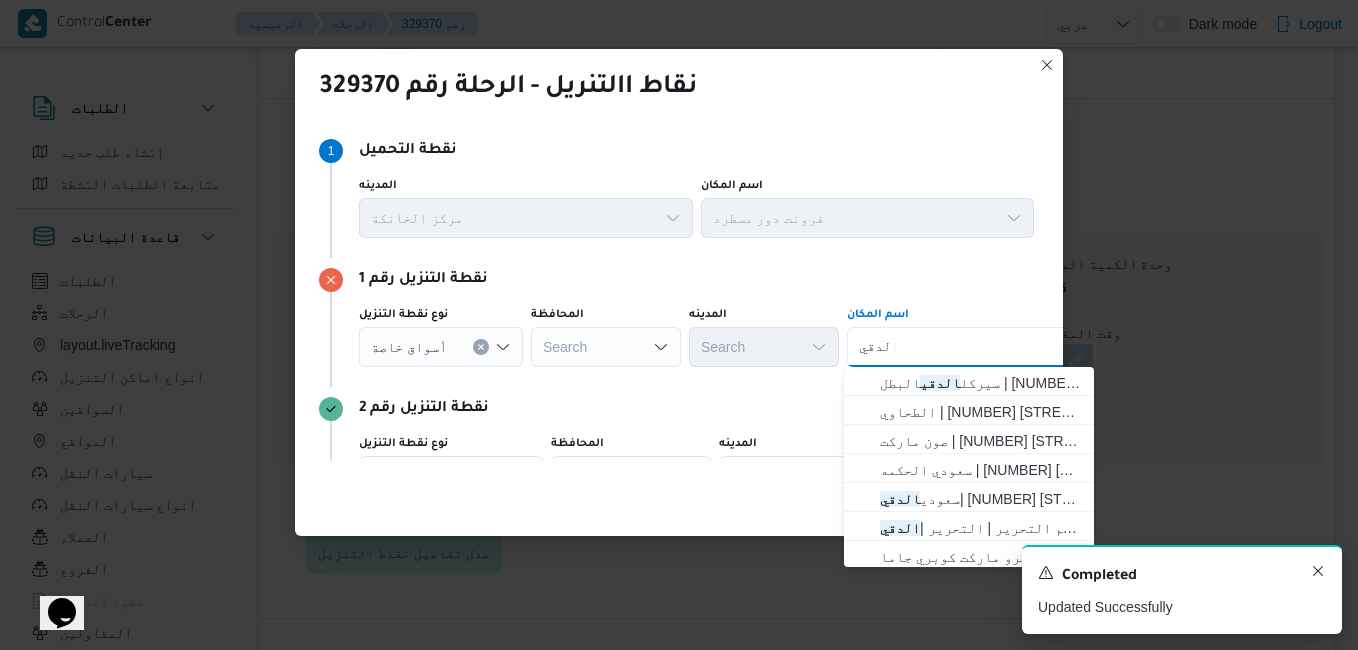 click 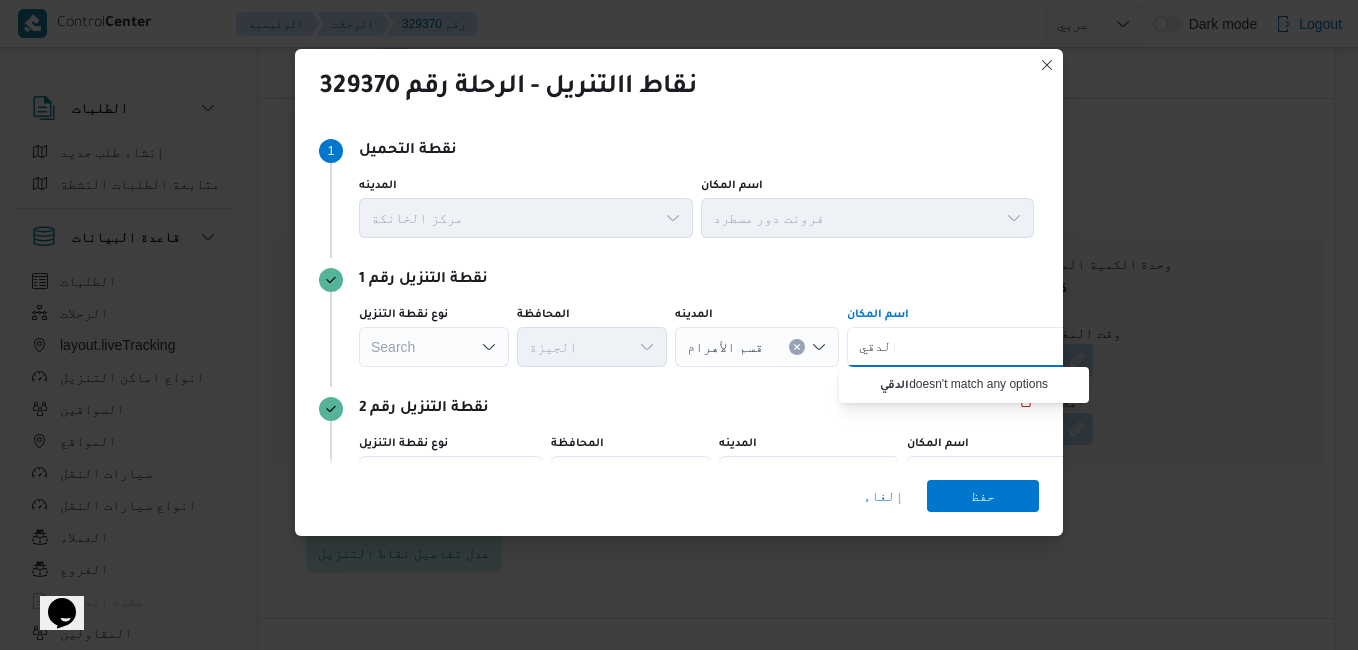 click on "الدقي الدقي Combo box. Selected. الدقي. Selected. Combo box input. Search. Type some text or, to display a list of choices, press Down Arrow. To exit the list of choices, press Escape." at bounding box center (972, 347) 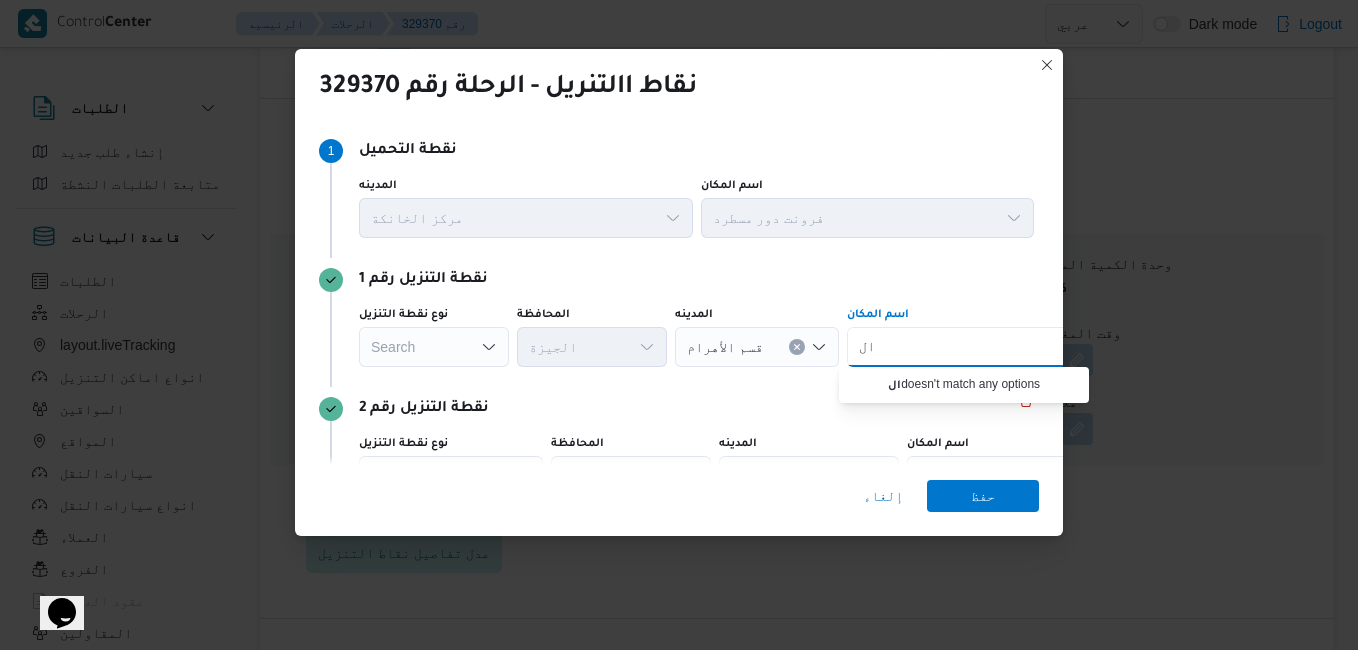 type on "ا" 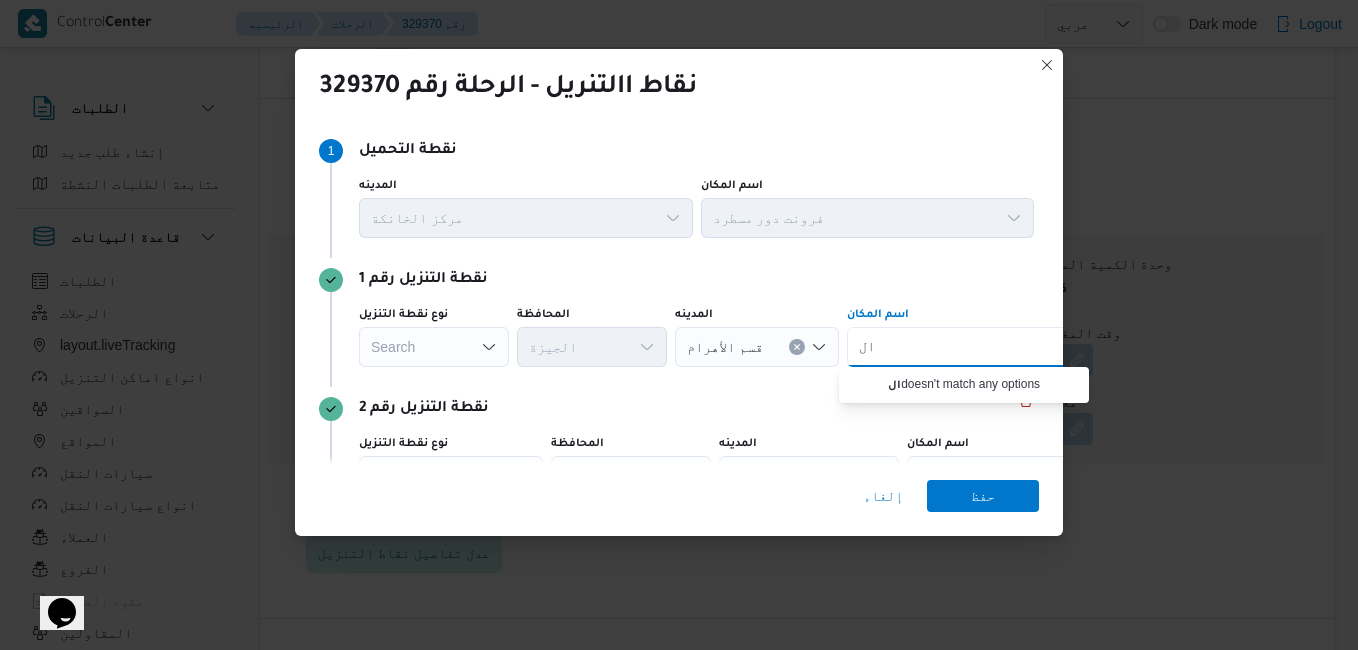type on "ا" 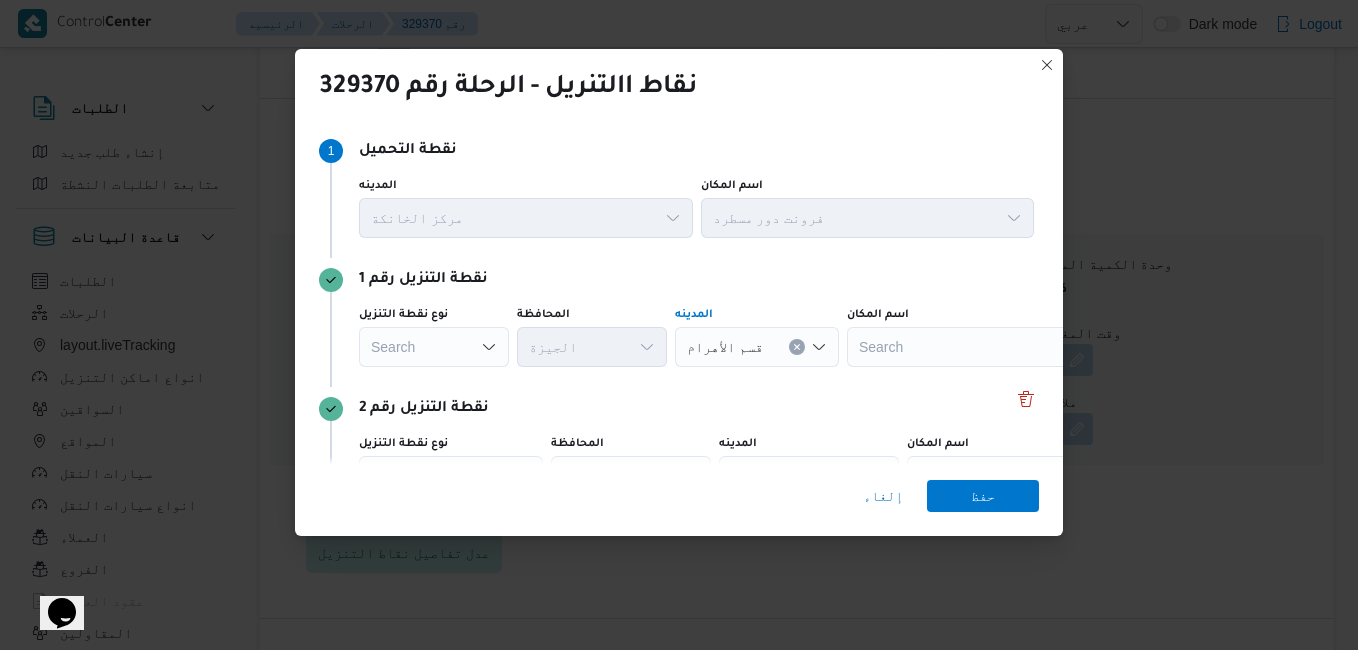 click 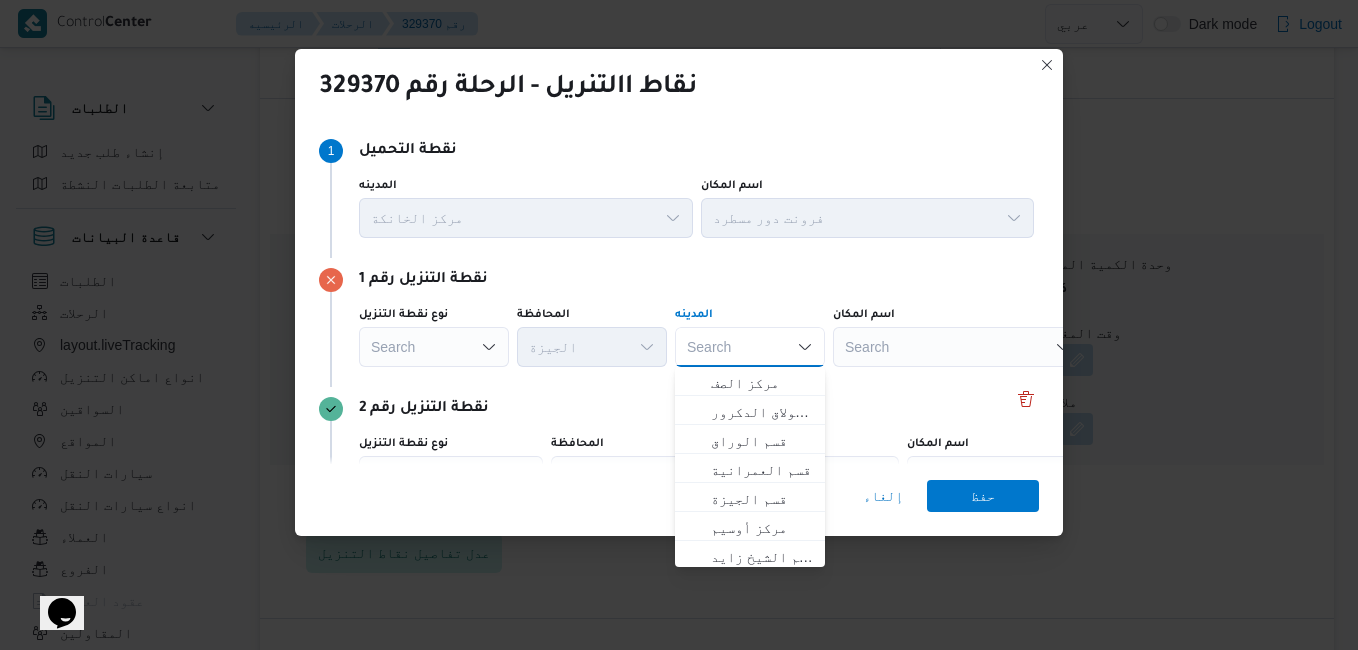 click on "Search" at bounding box center (958, 347) 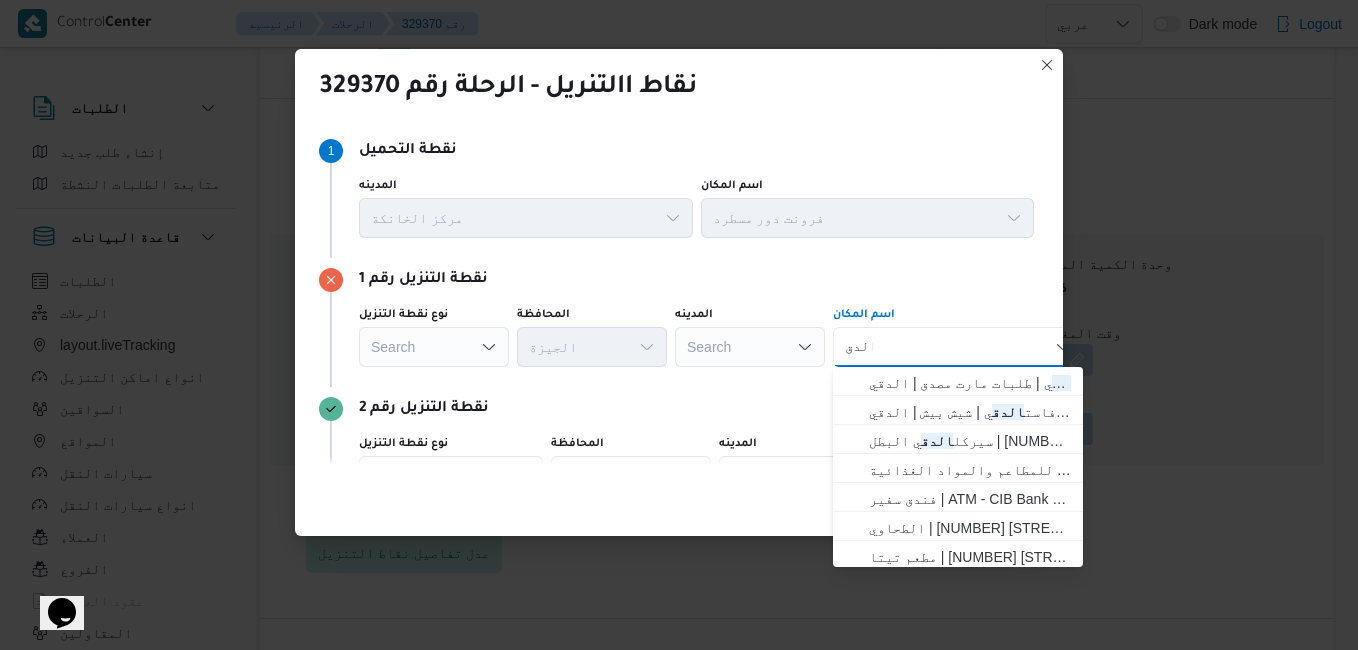 scroll, scrollTop: 528, scrollLeft: 0, axis: vertical 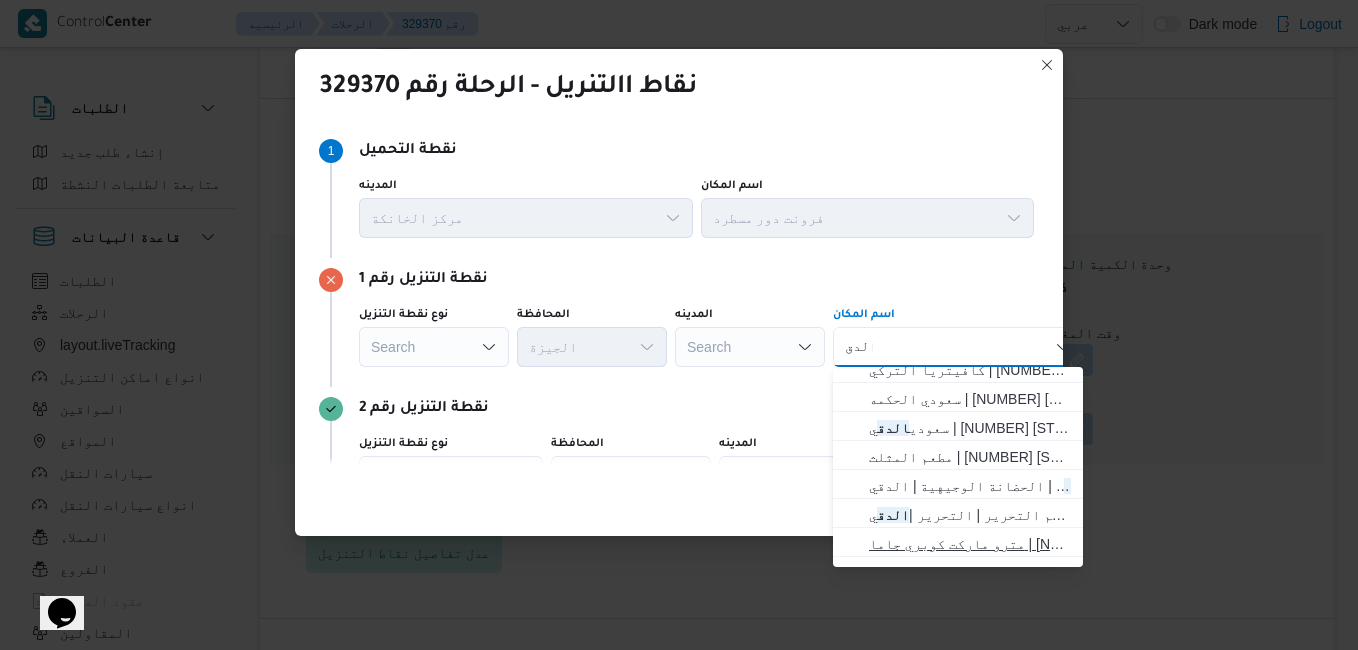 type on "الدق" 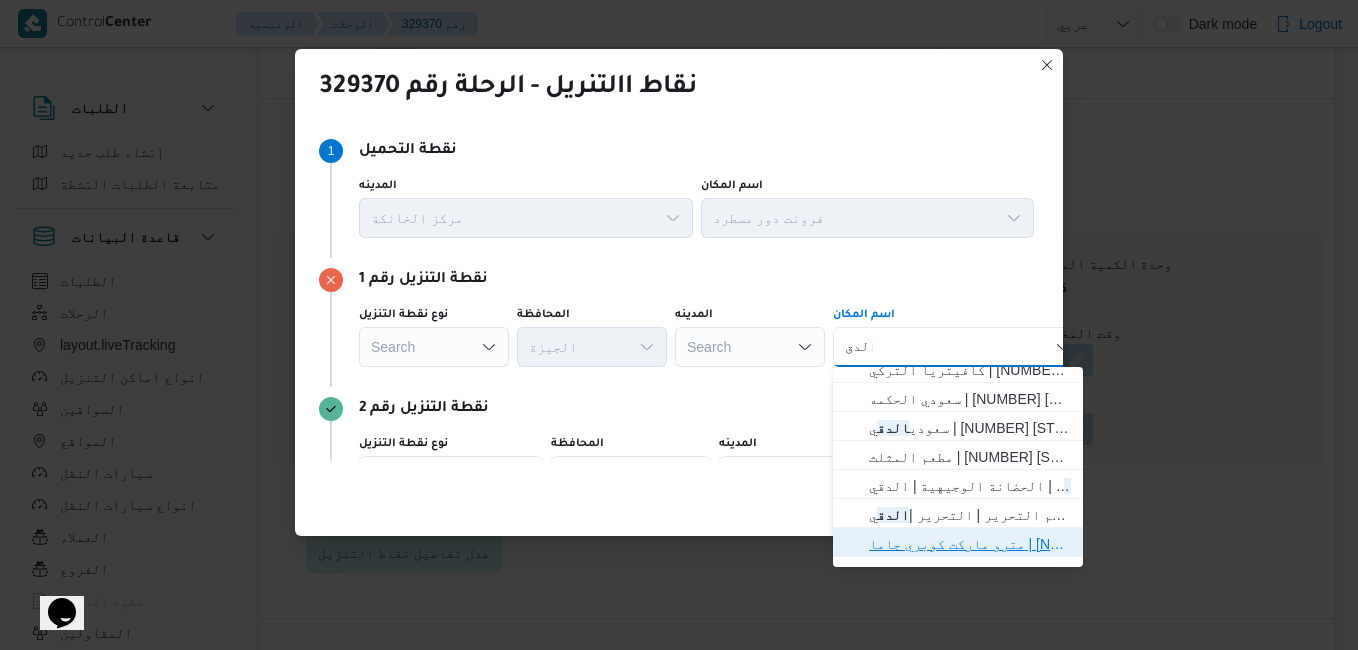 click on "مترو ماركت كوبري جاما | [NUMBER] [STREET] |  الدق ي أ" at bounding box center [970, 544] 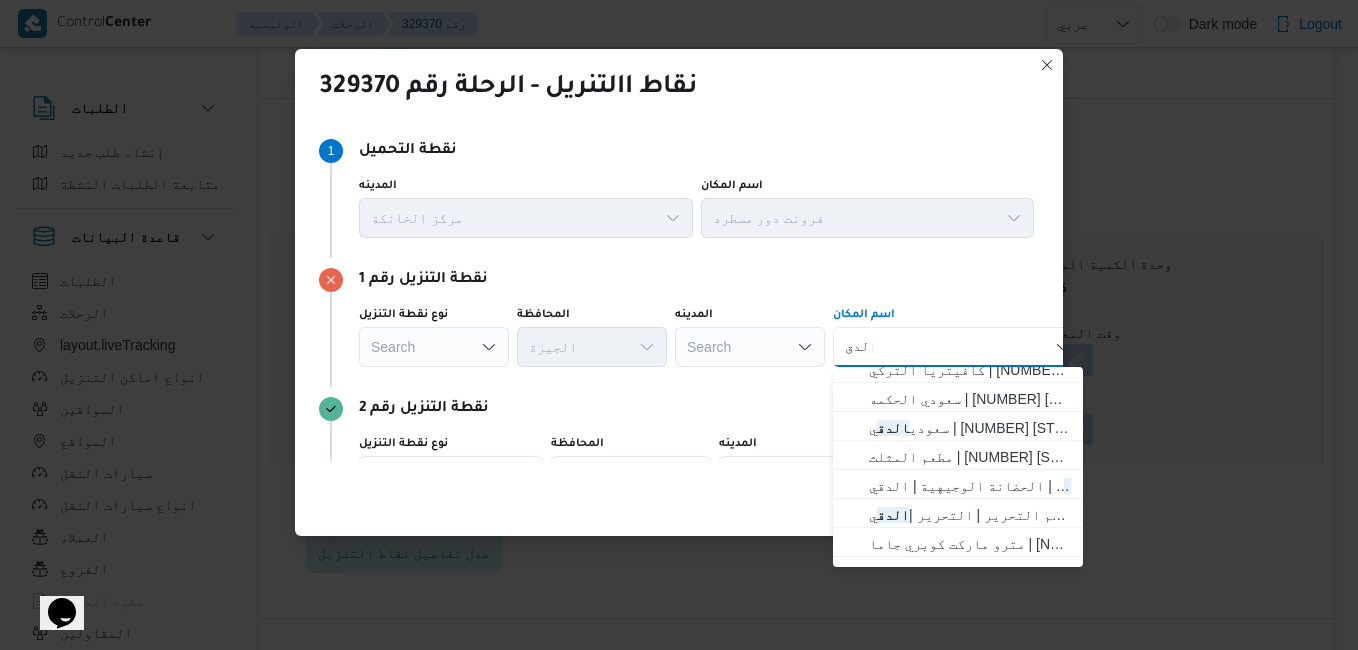 type 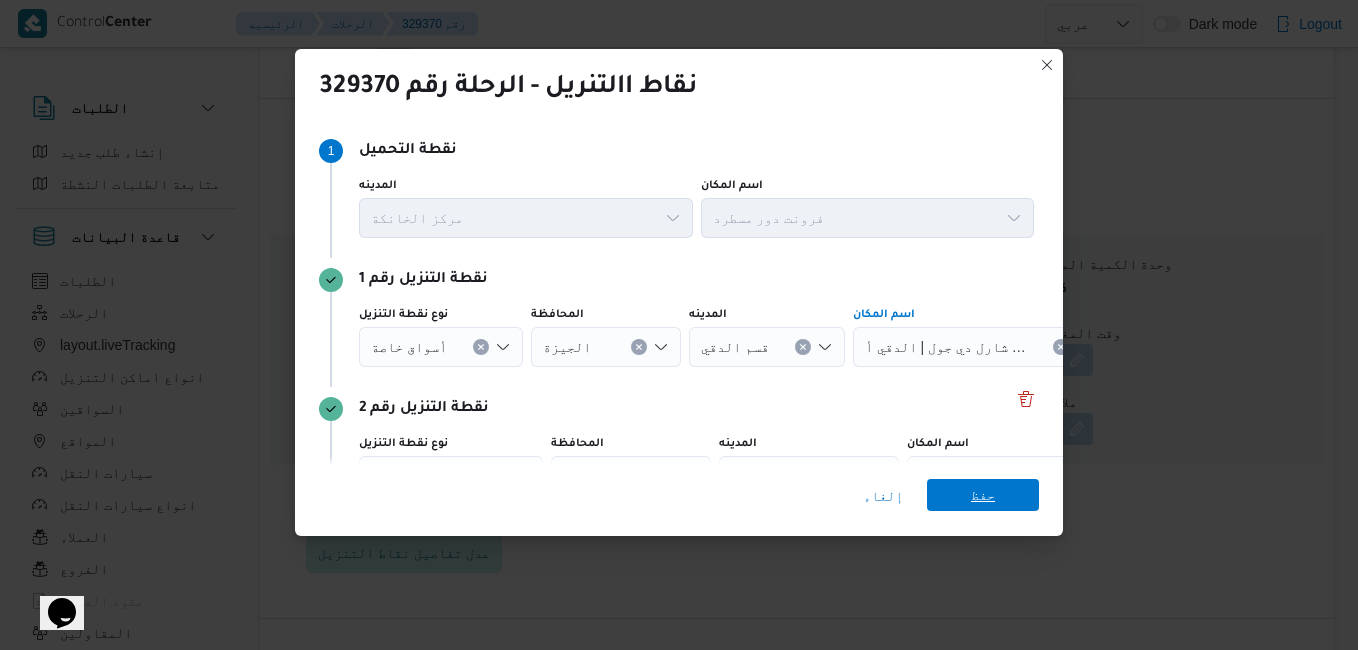 click on "حفظ" at bounding box center [983, 495] 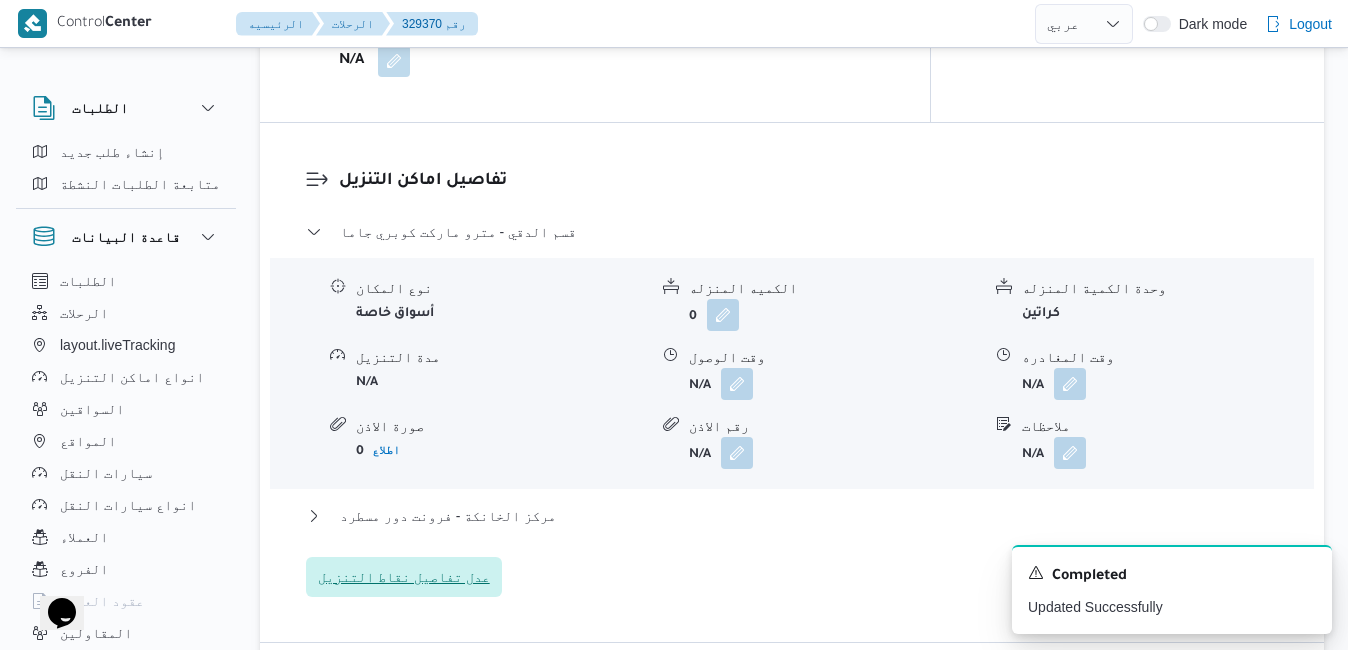 type 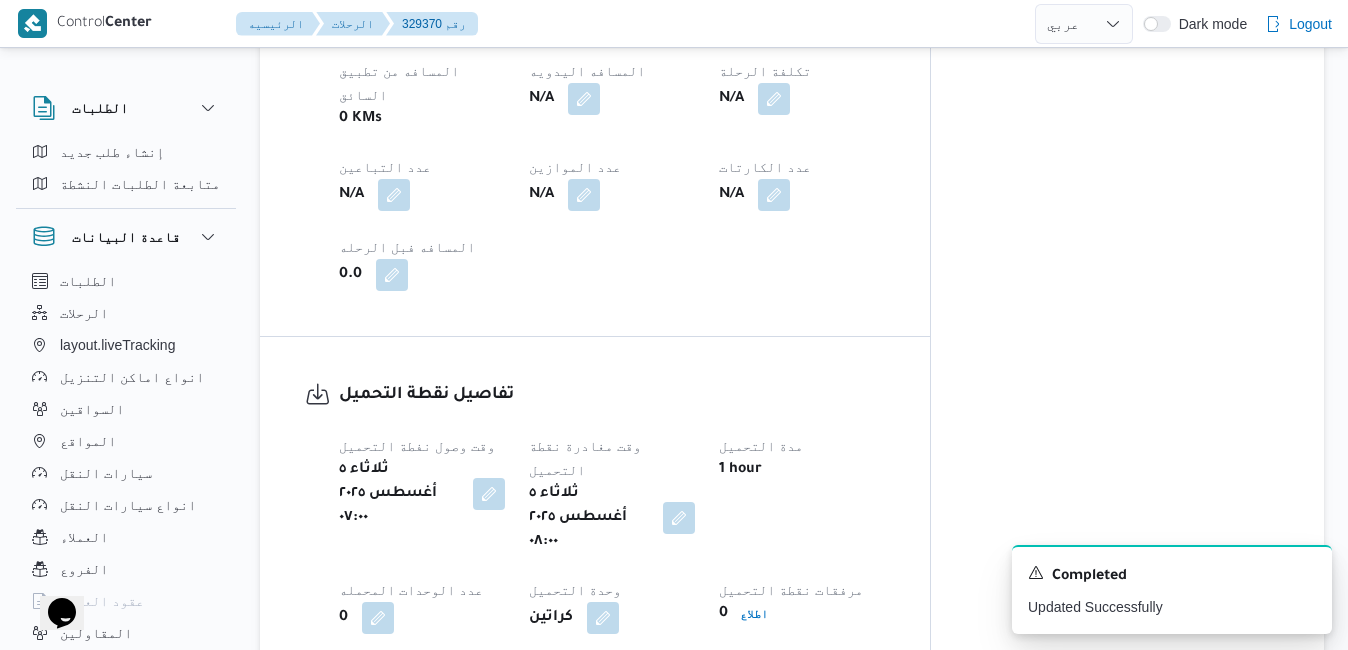 scroll, scrollTop: 1160, scrollLeft: 0, axis: vertical 